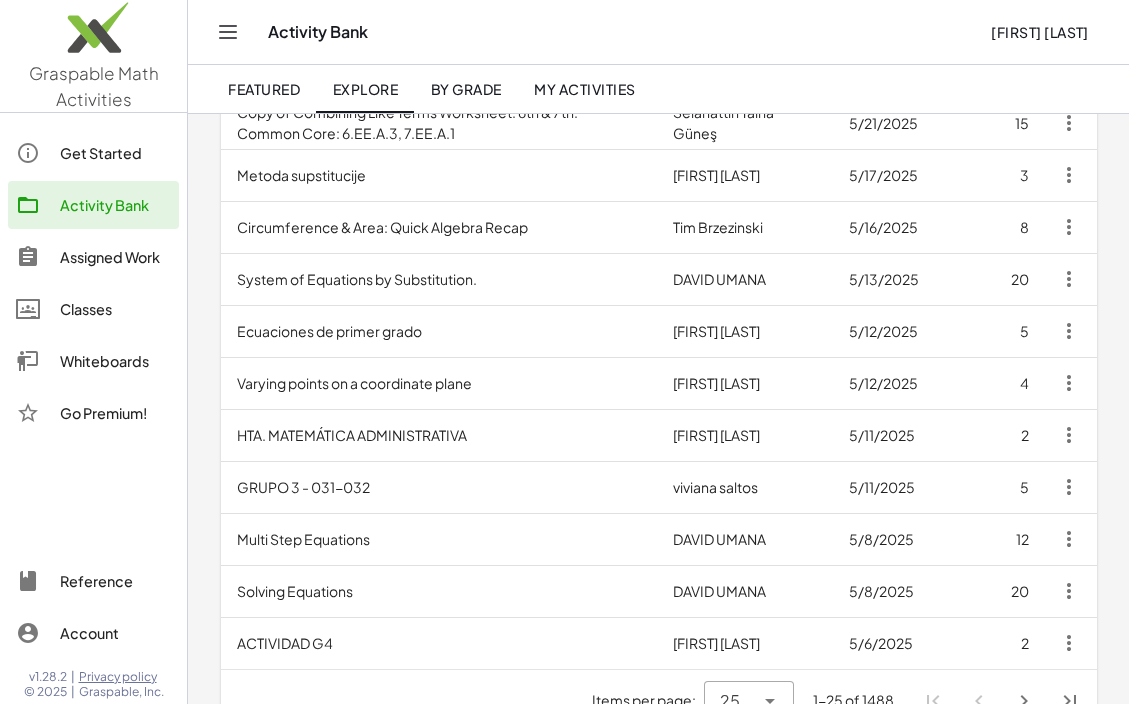scroll, scrollTop: 1000, scrollLeft: 0, axis: vertical 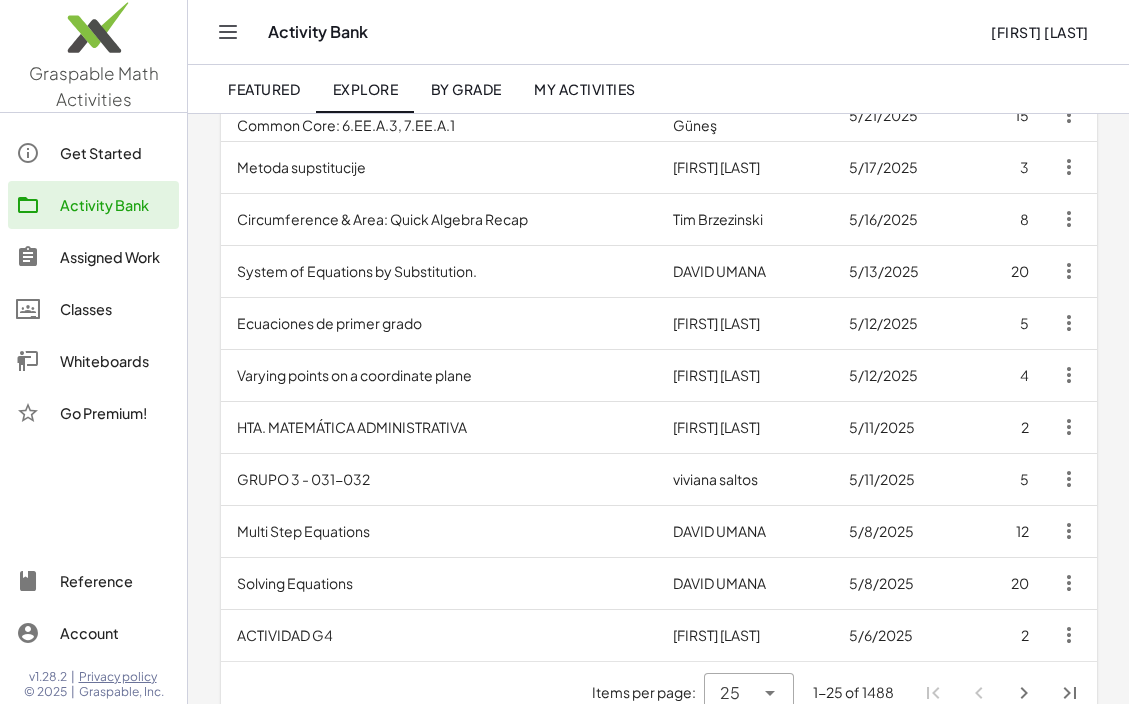 click on "Varying points on a coordinate plane" at bounding box center (439, 375) 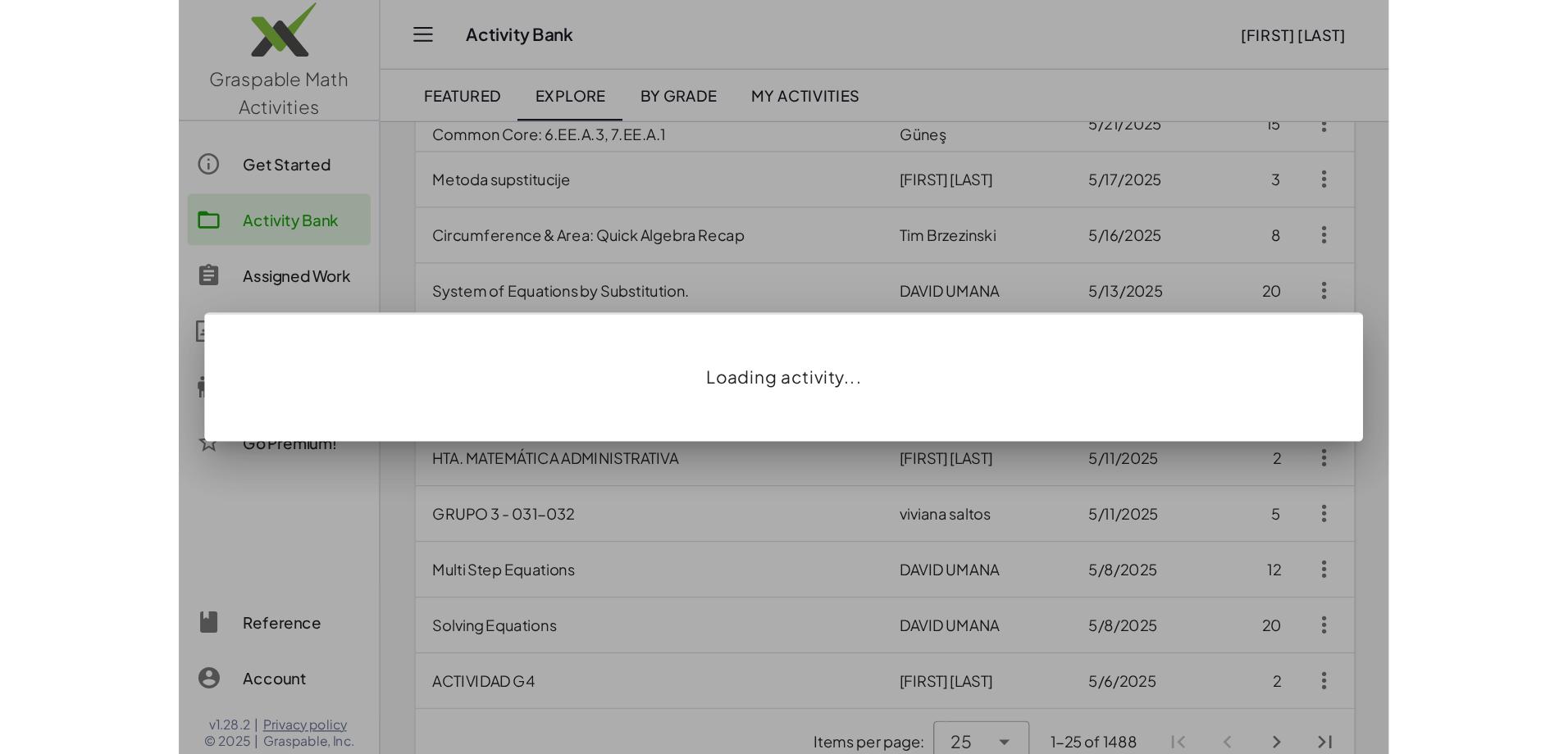 scroll, scrollTop: 0, scrollLeft: 0, axis: both 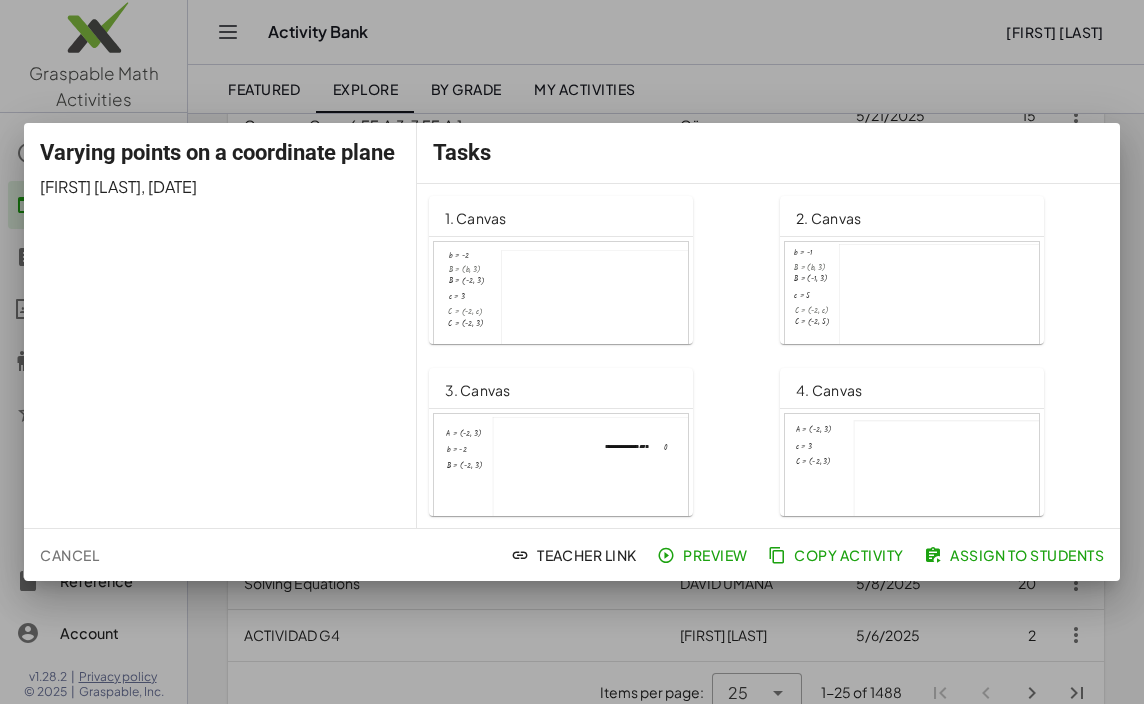 click at bounding box center (561, 314) 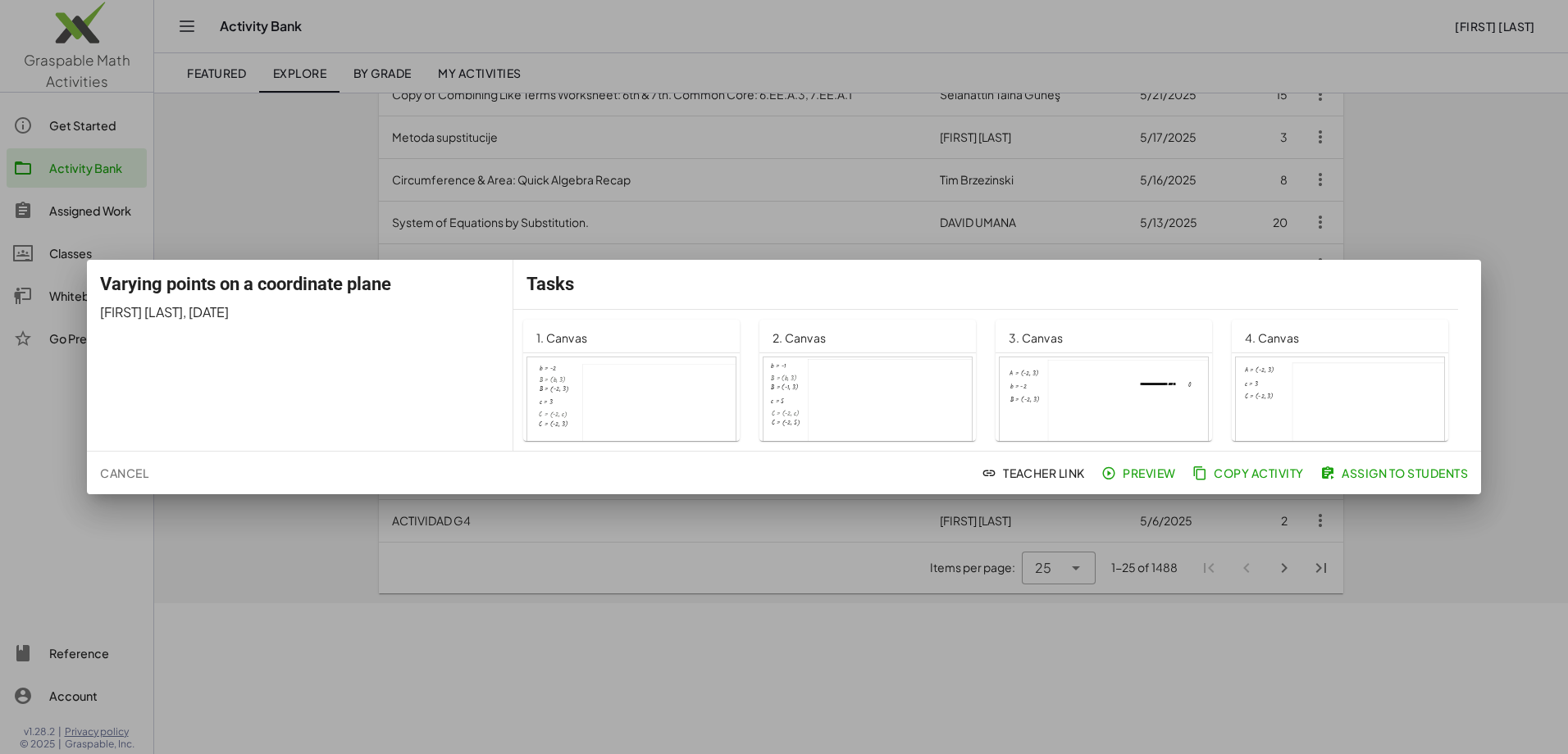 click at bounding box center [784, 377] 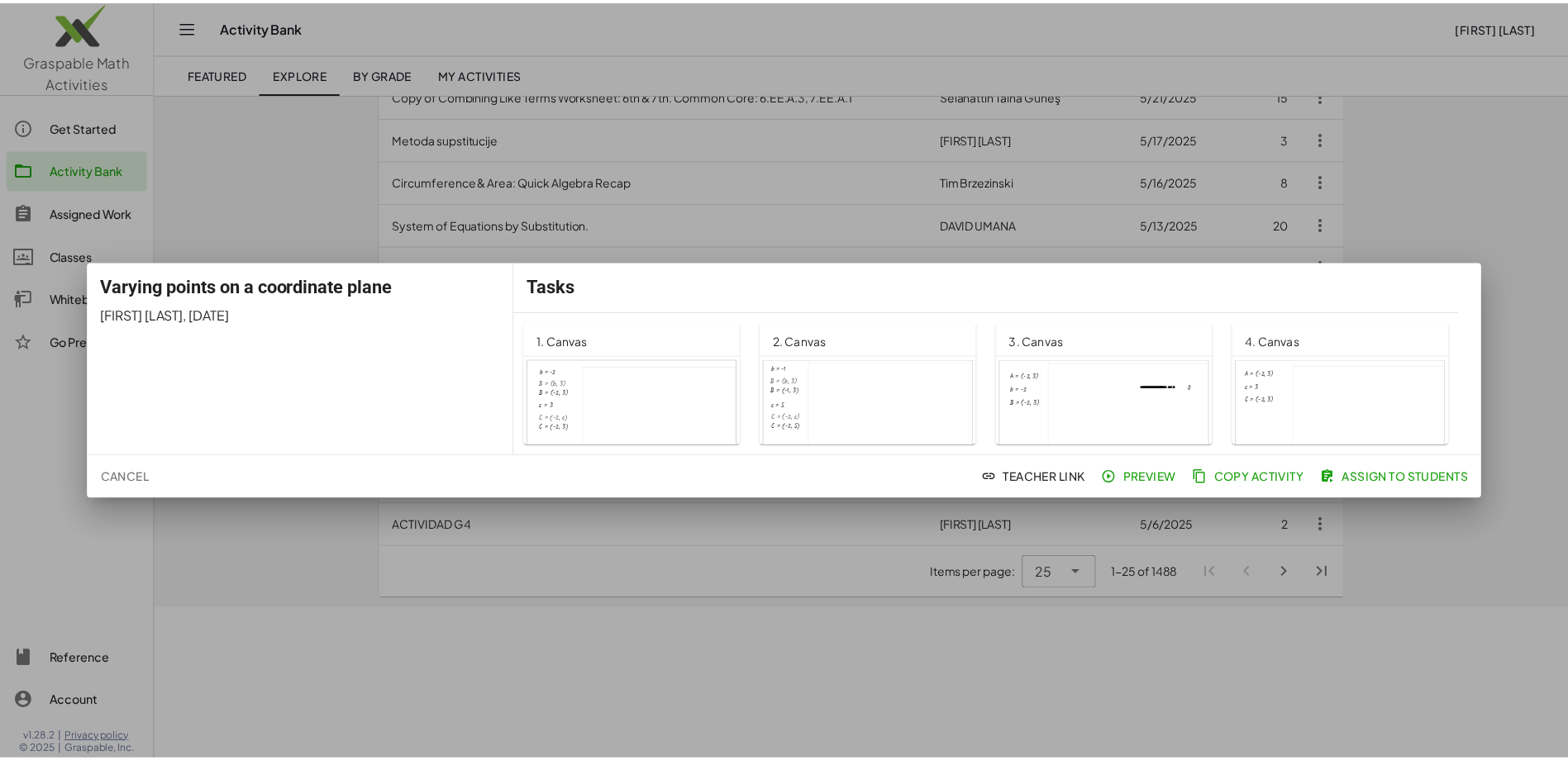 scroll, scrollTop: 674, scrollLeft: 0, axis: vertical 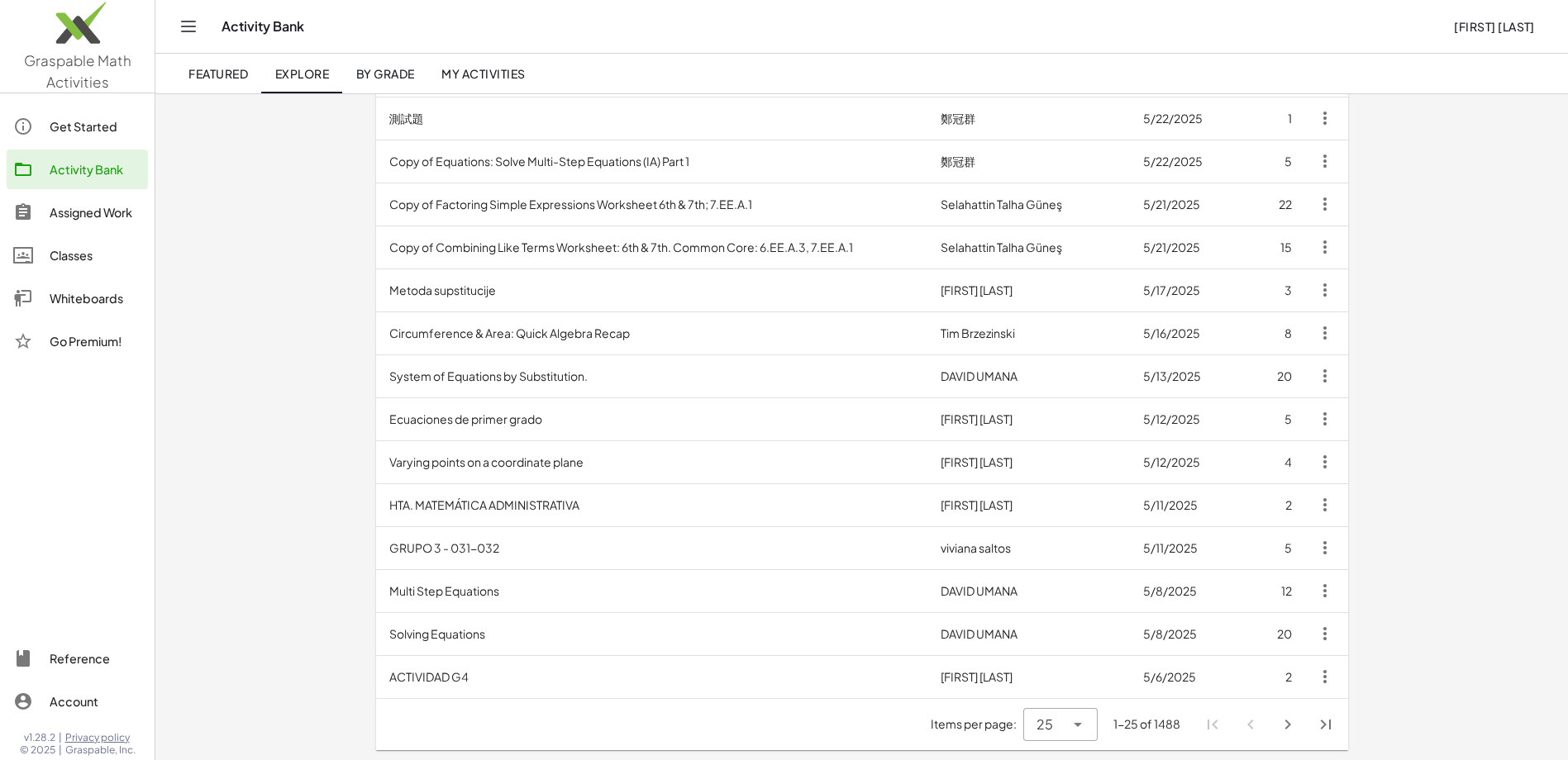 click on "Multi Step Equations" at bounding box center [652, 591] 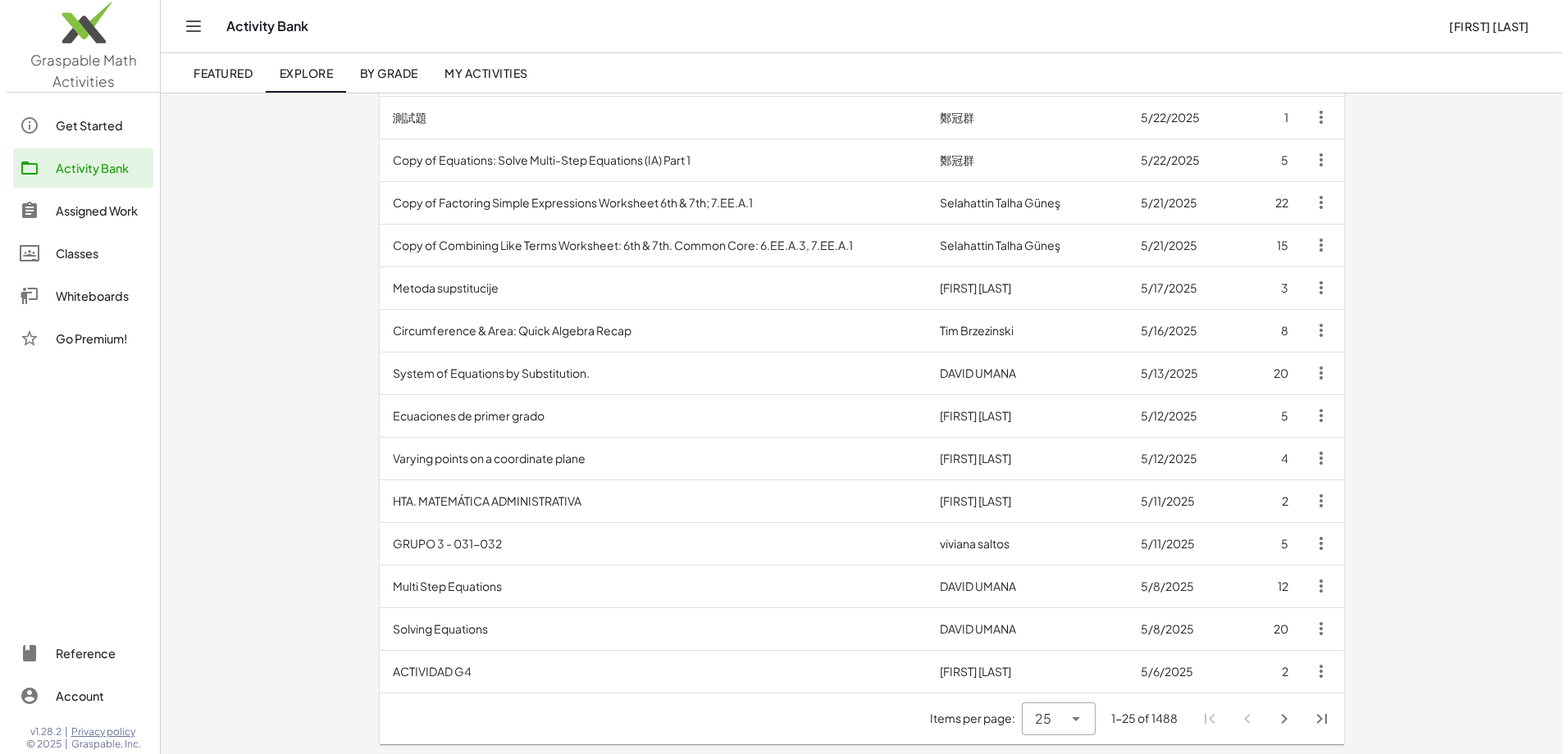 scroll, scrollTop: 0, scrollLeft: 0, axis: both 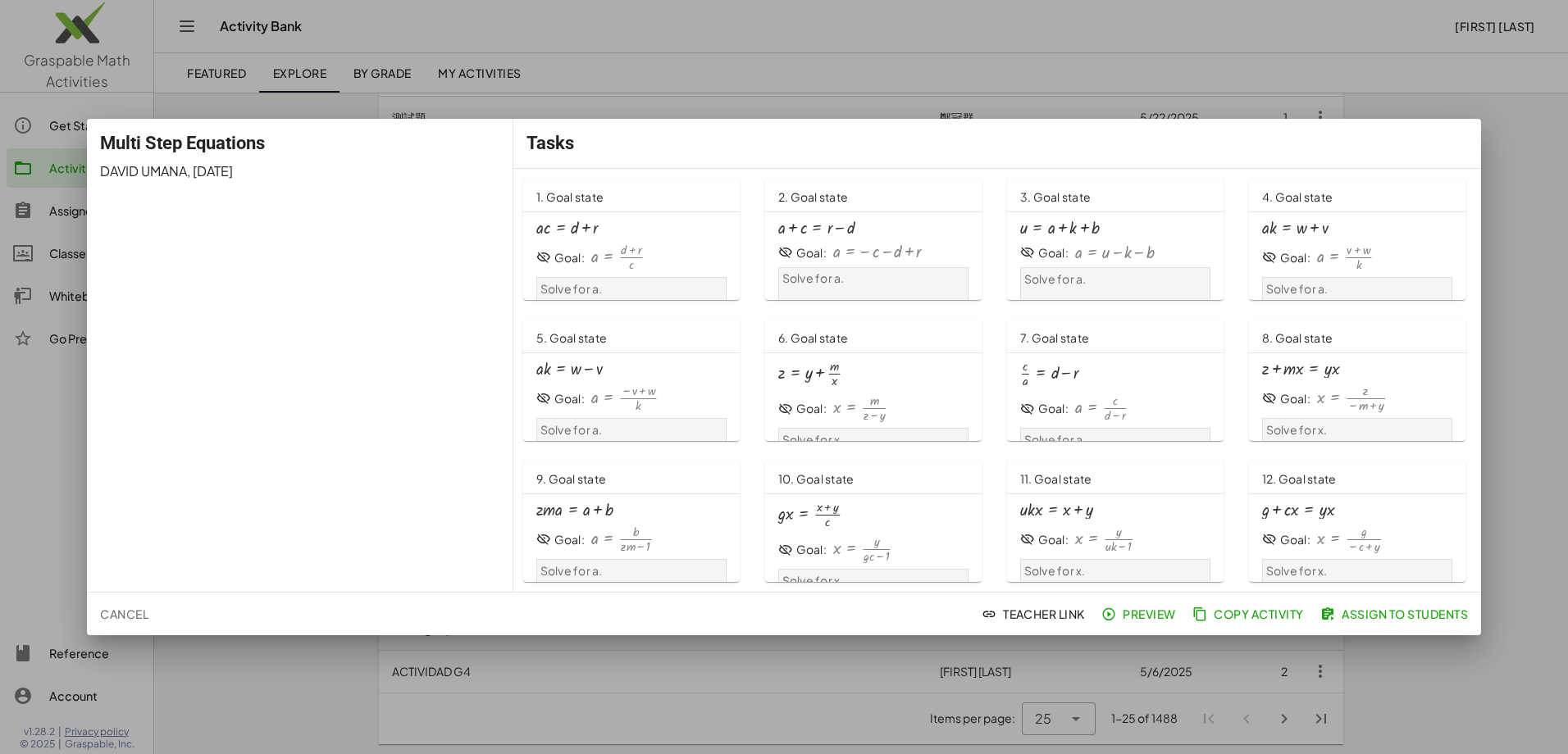 click on "1. Goal state" at bounding box center [570, 197] 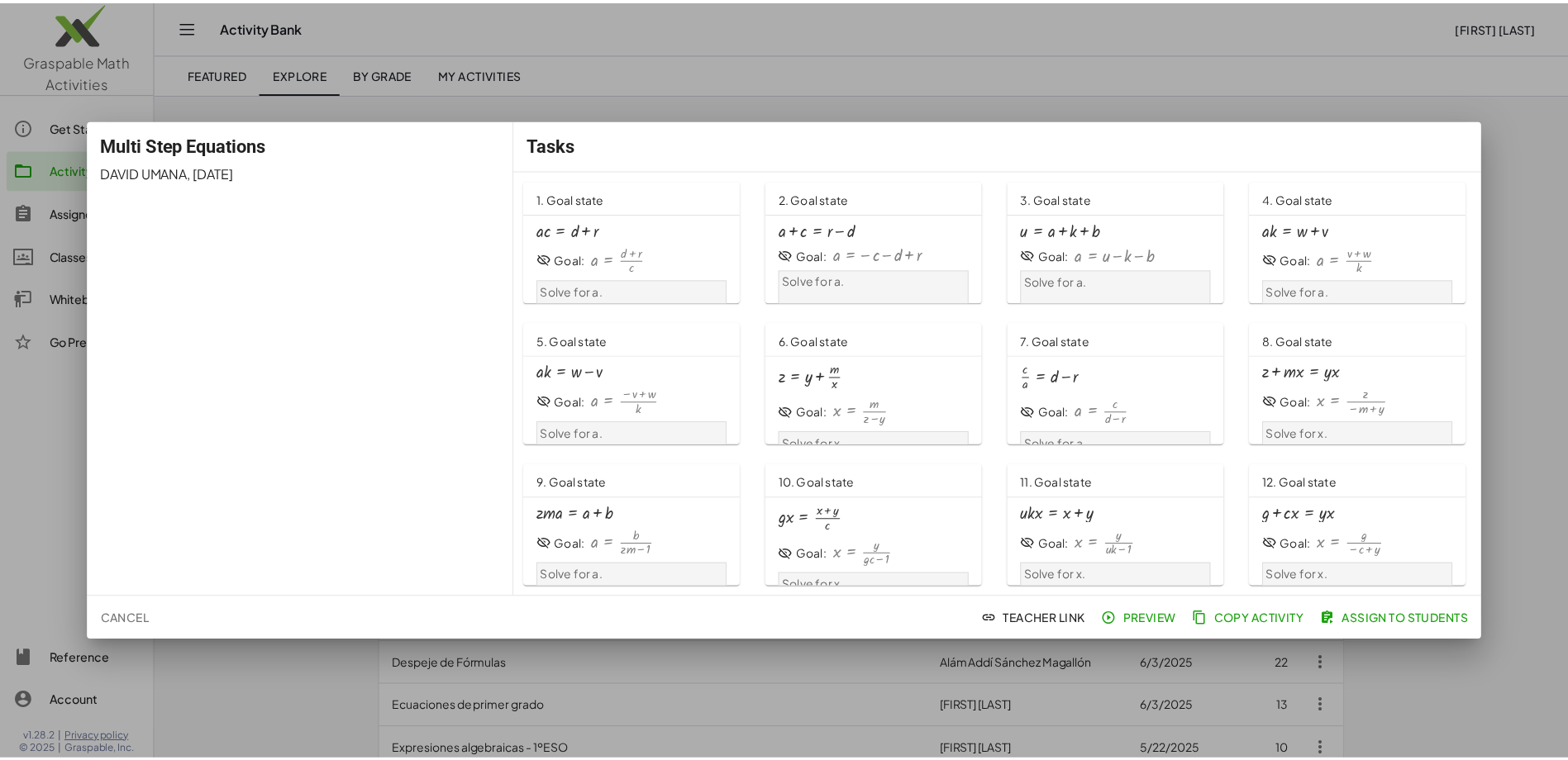 scroll, scrollTop: 674, scrollLeft: 0, axis: vertical 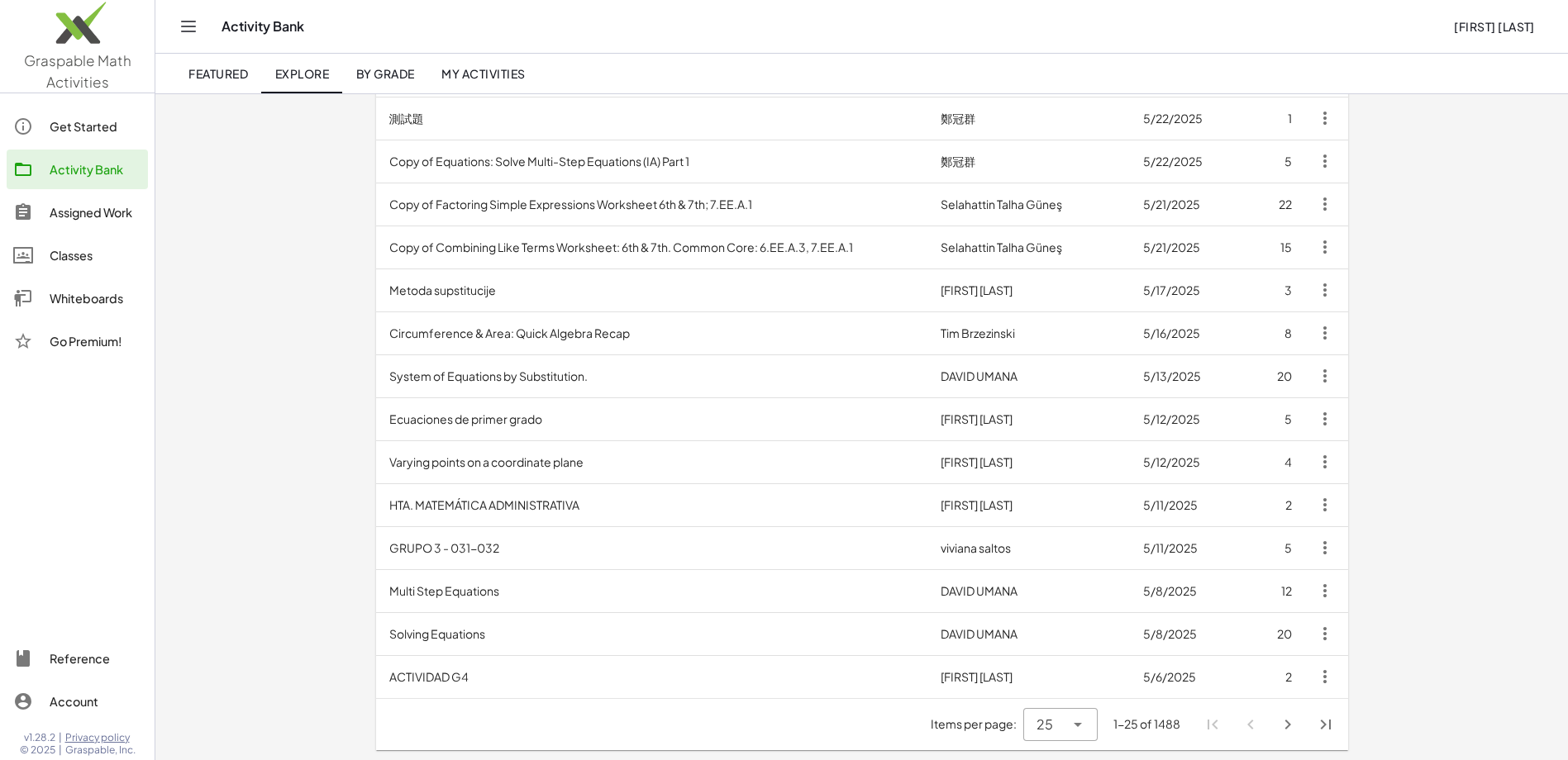 click on "Whiteboards" 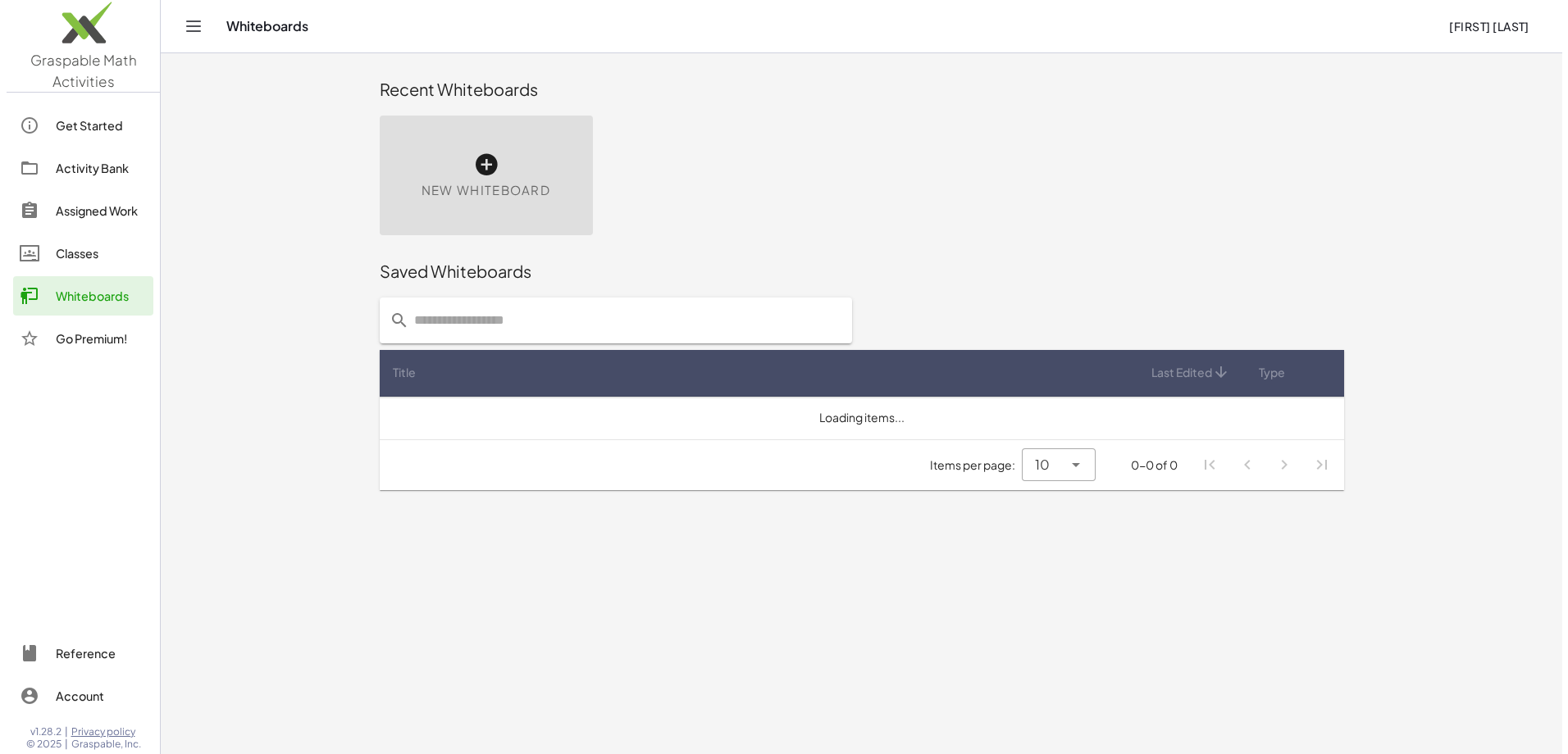 scroll, scrollTop: 0, scrollLeft: 0, axis: both 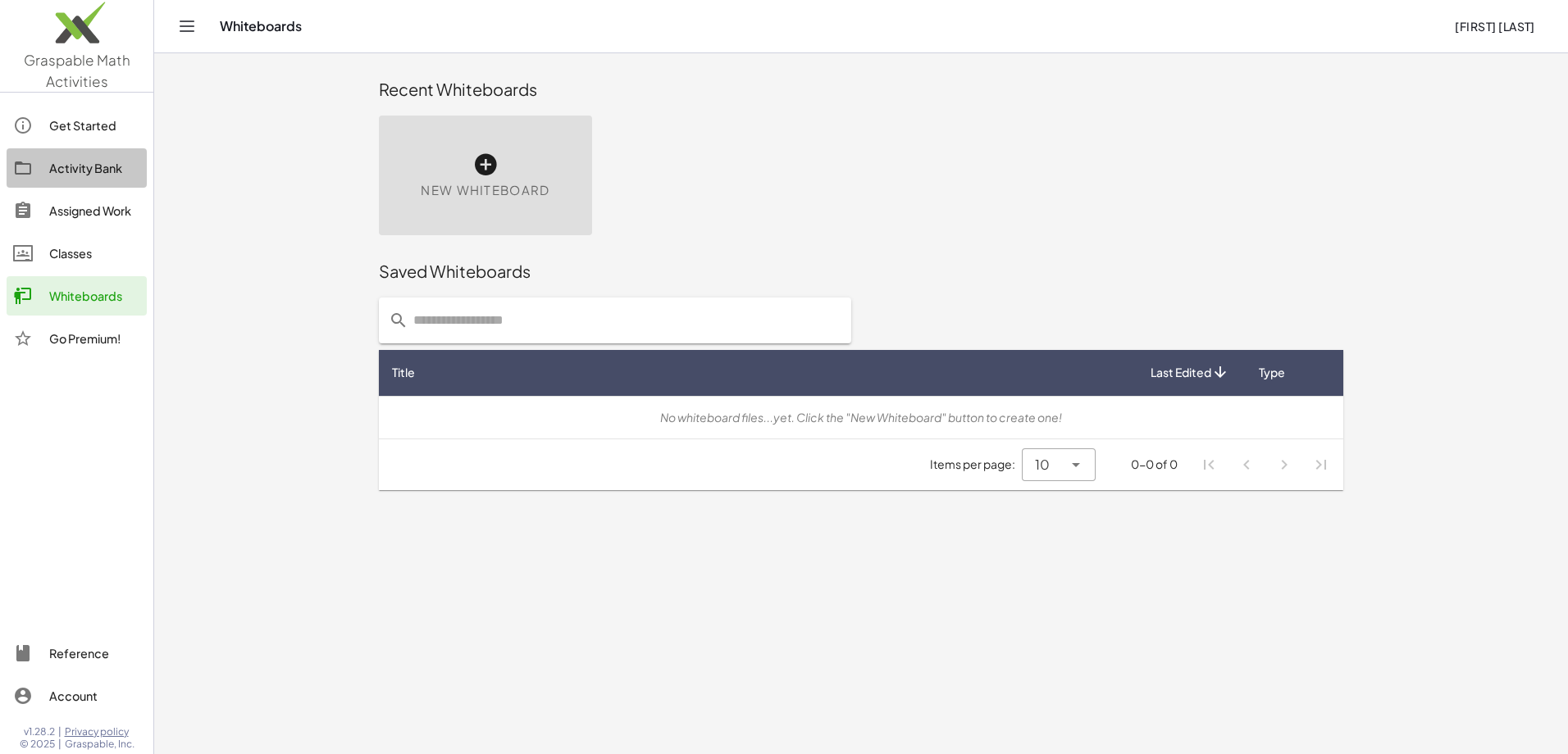 click on "Activity Bank" 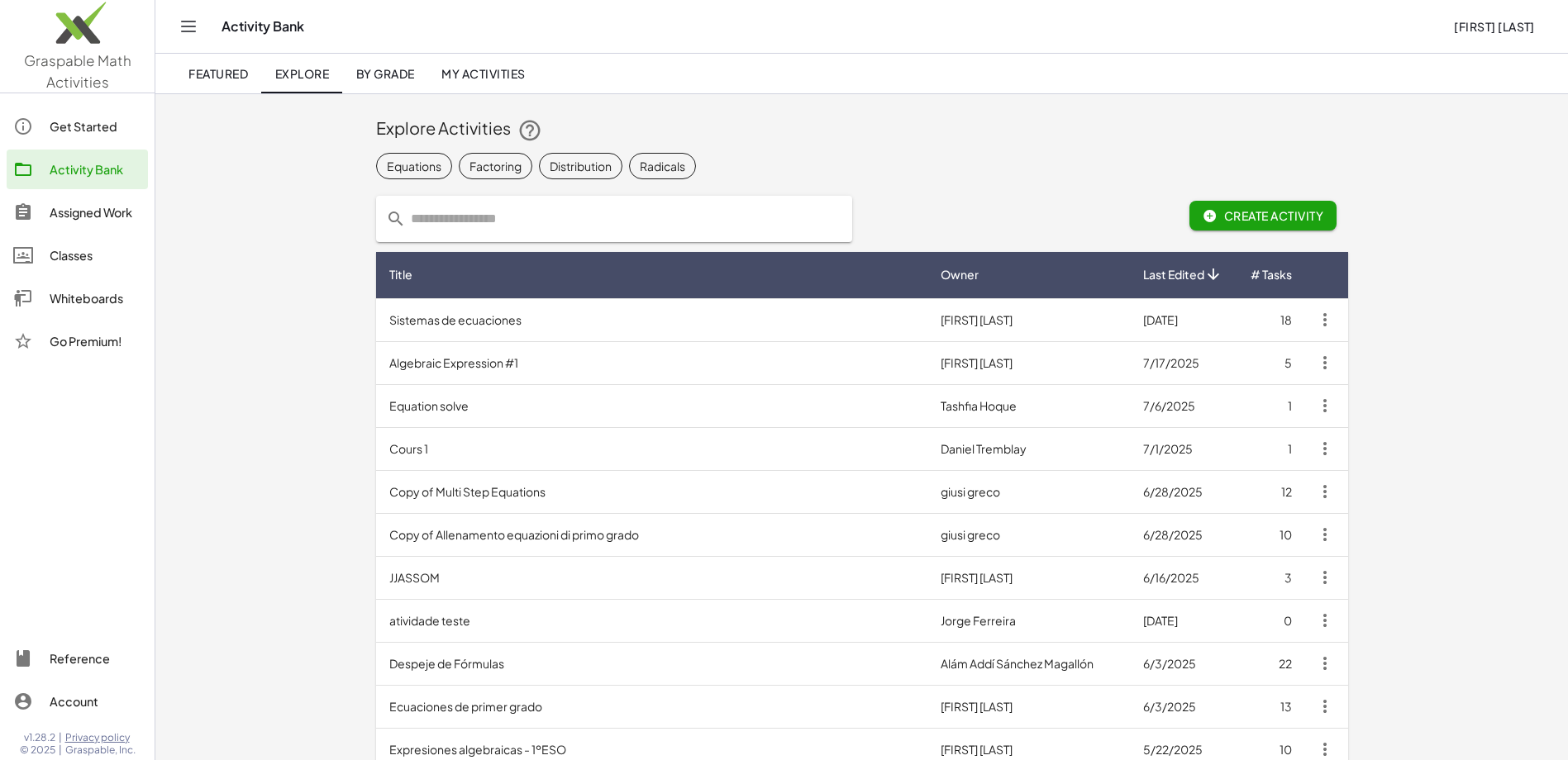 click on "Equation solve" at bounding box center (652, 406) 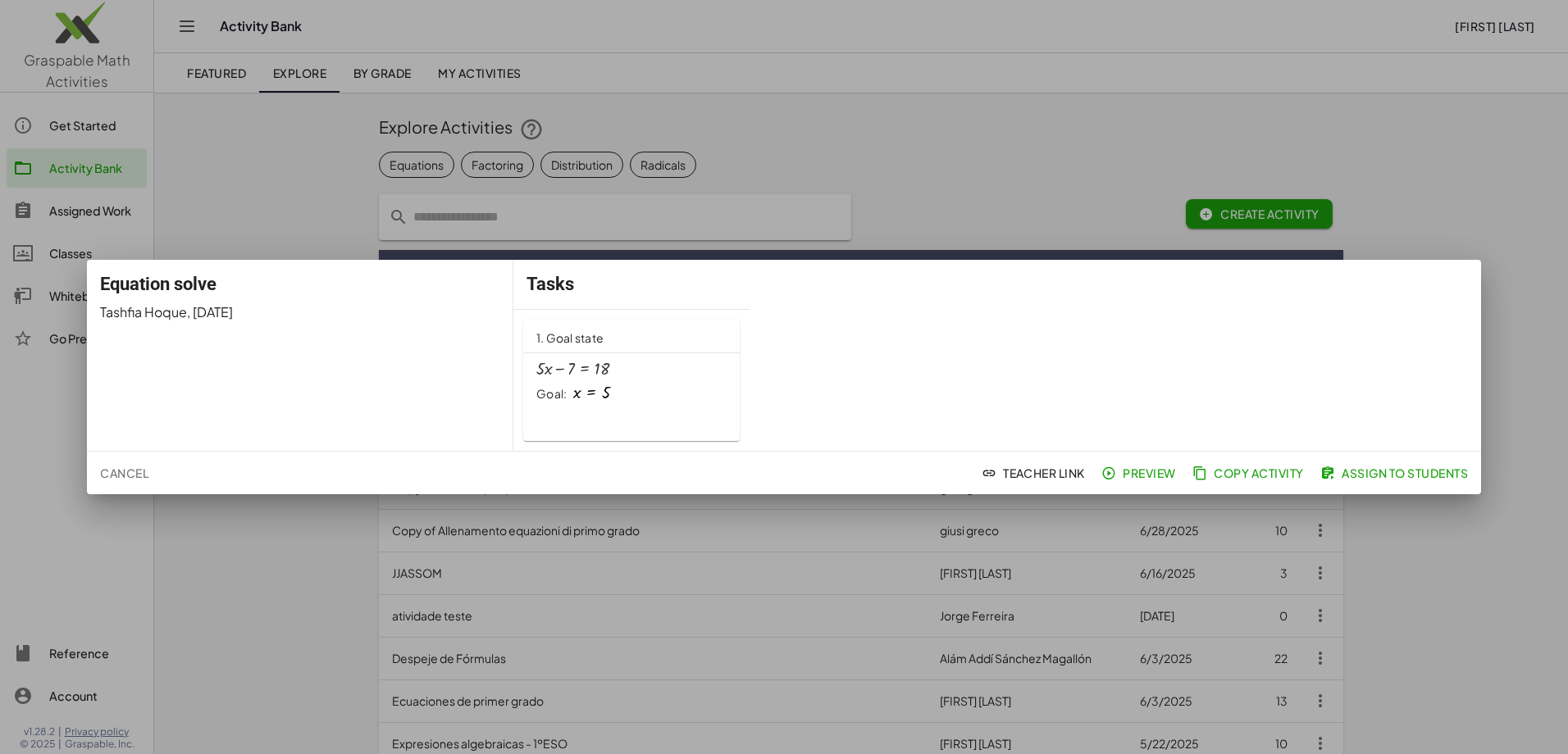 click on "+ · 5 · x − 7 = 18 Goal: x = 5" 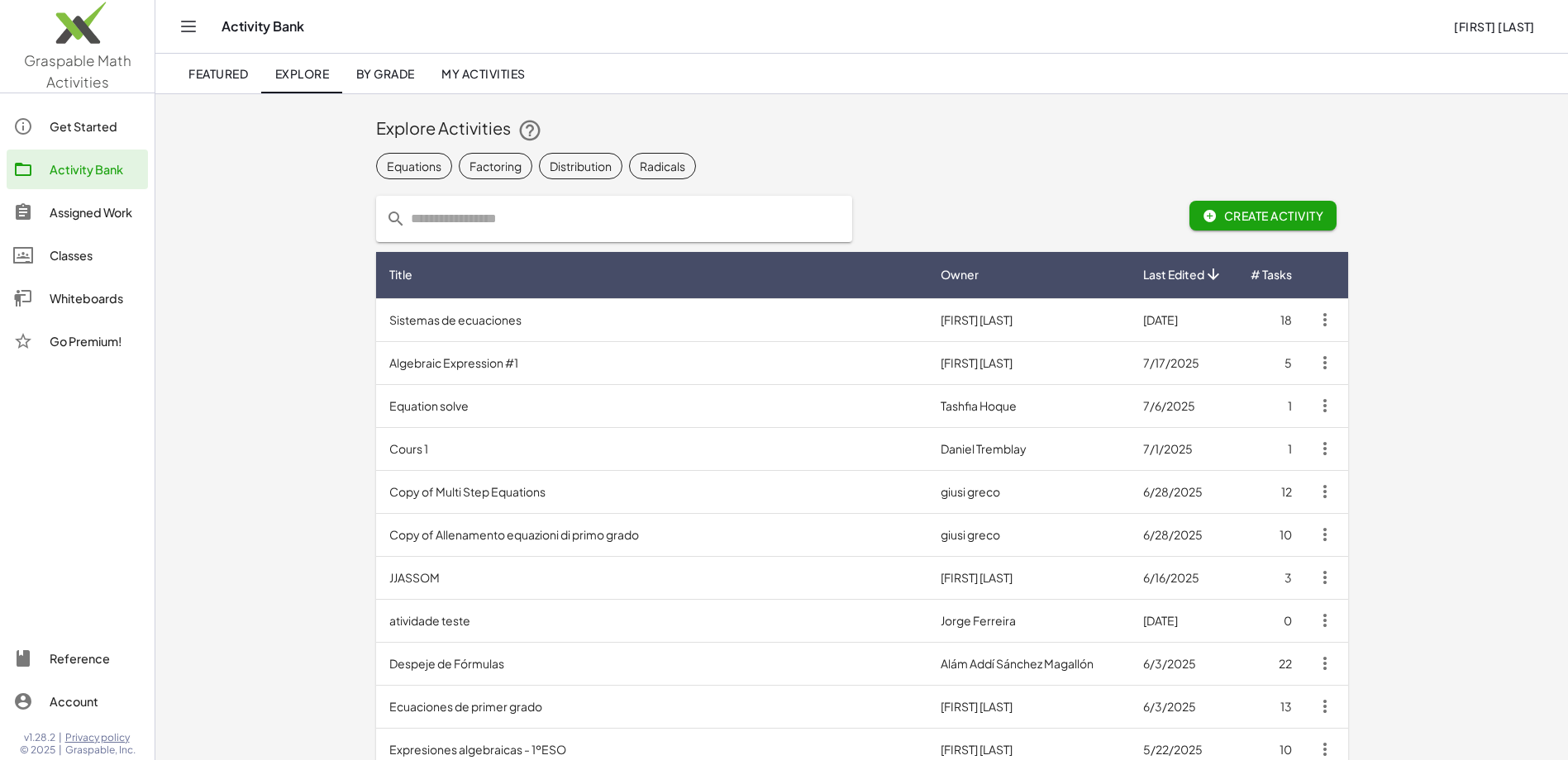 click on "Equation solve" at bounding box center (652, 406) 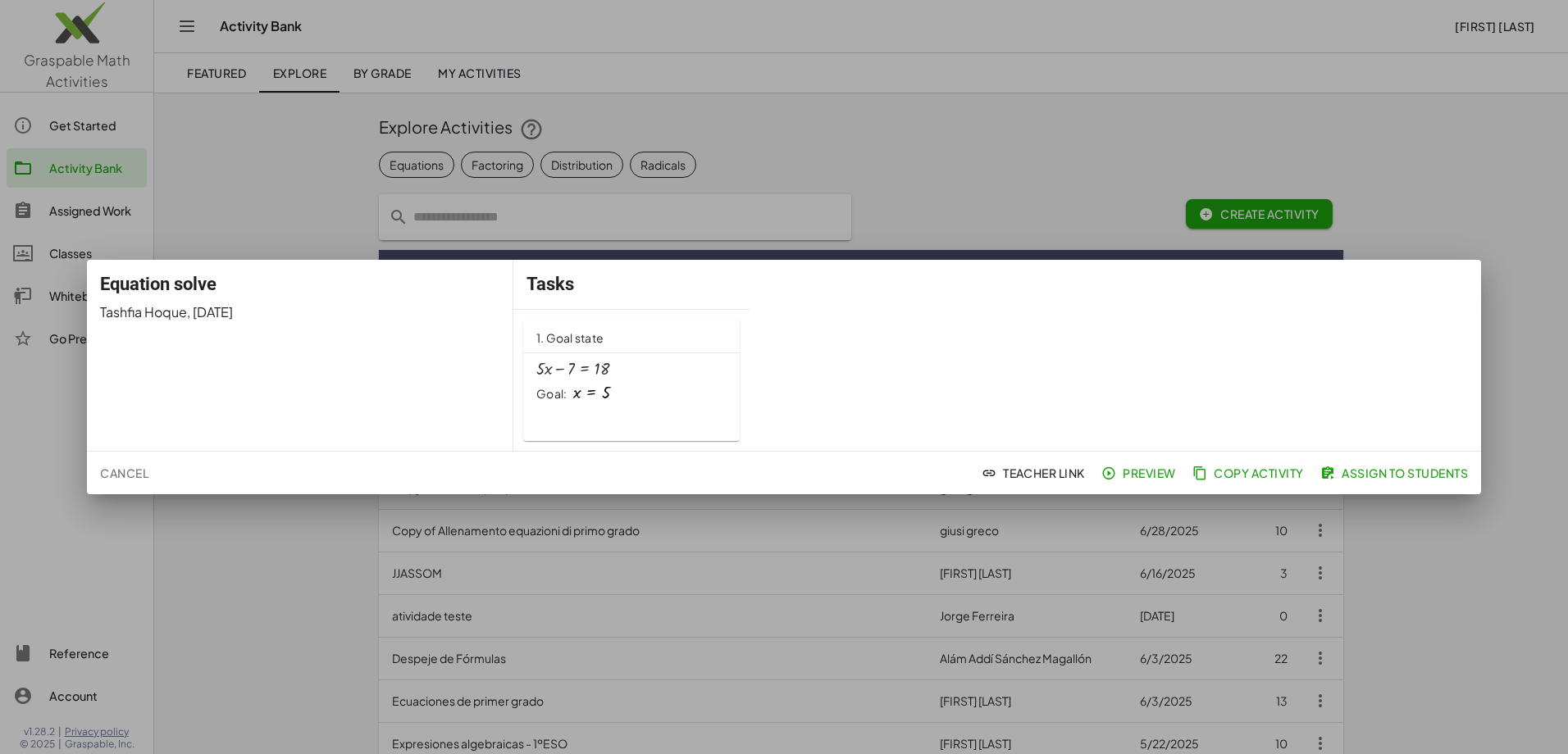 click at bounding box center [572, 369] 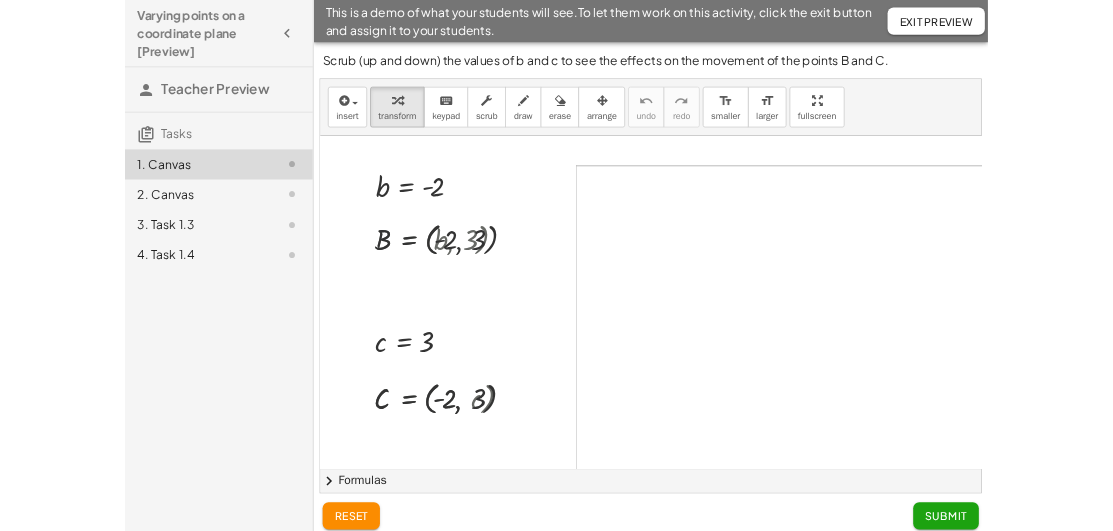 scroll, scrollTop: 0, scrollLeft: 0, axis: both 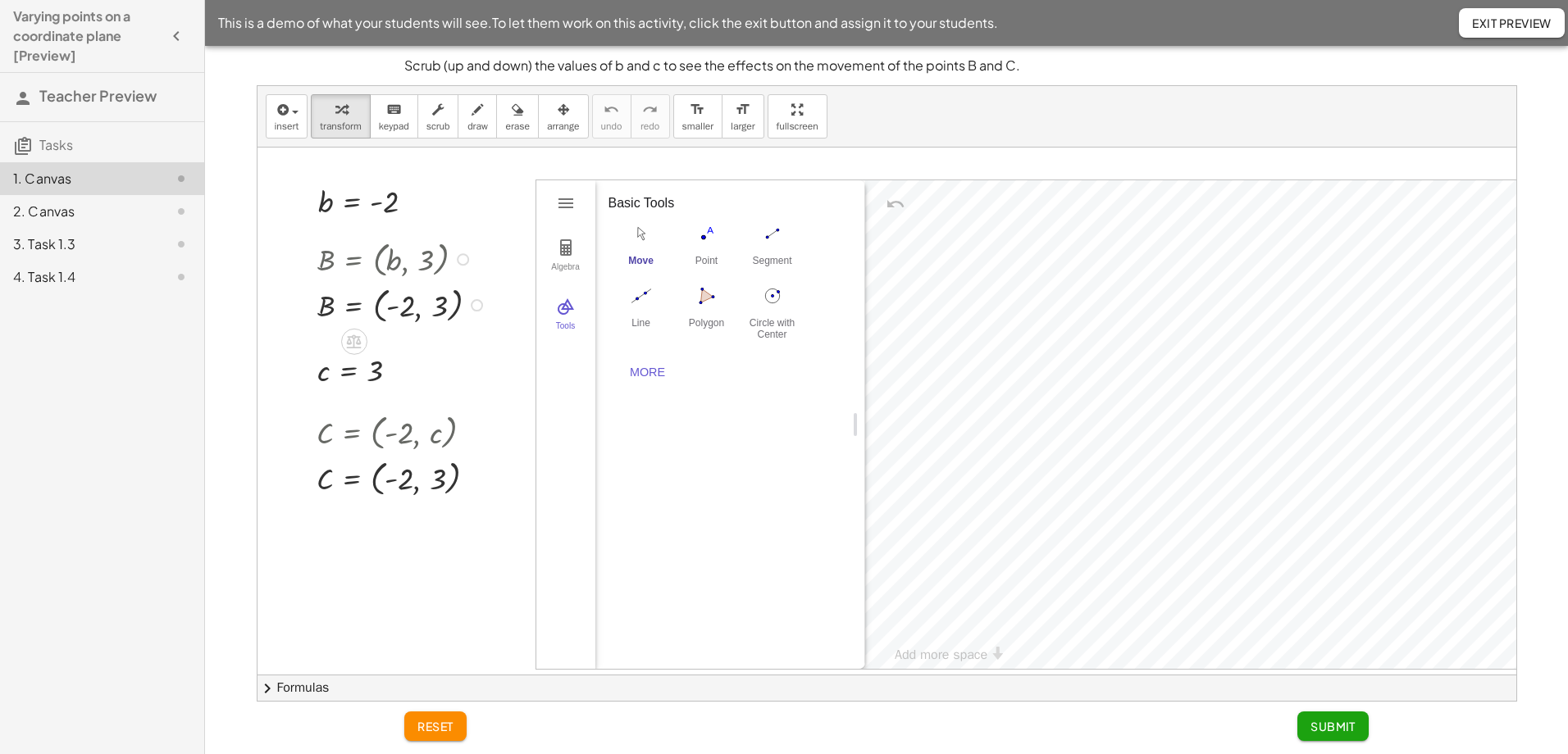 click at bounding box center [404, 258] 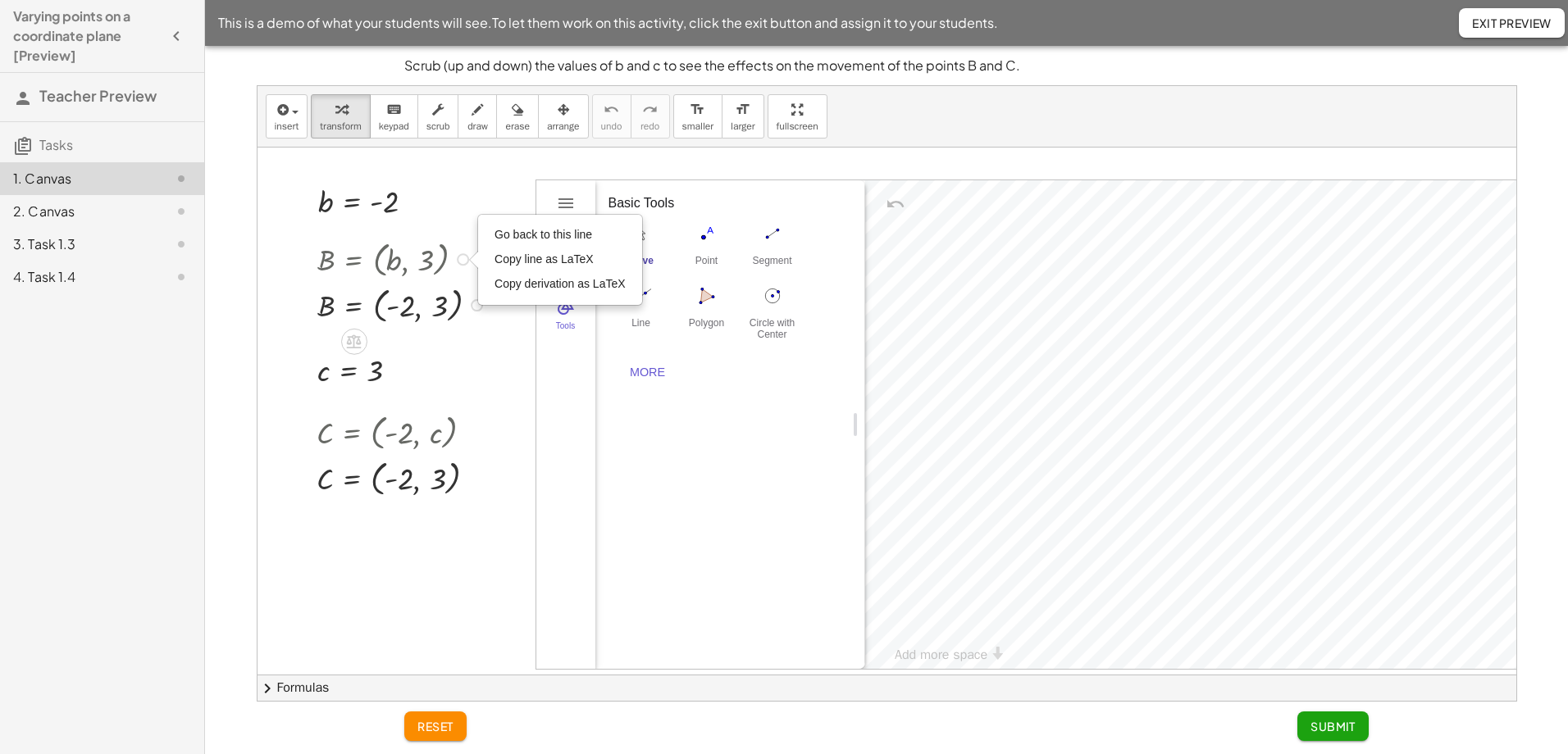 click on "Go back to this line Copy line as LaTeX Copy derivation as LaTeX" at bounding box center [463, 259] 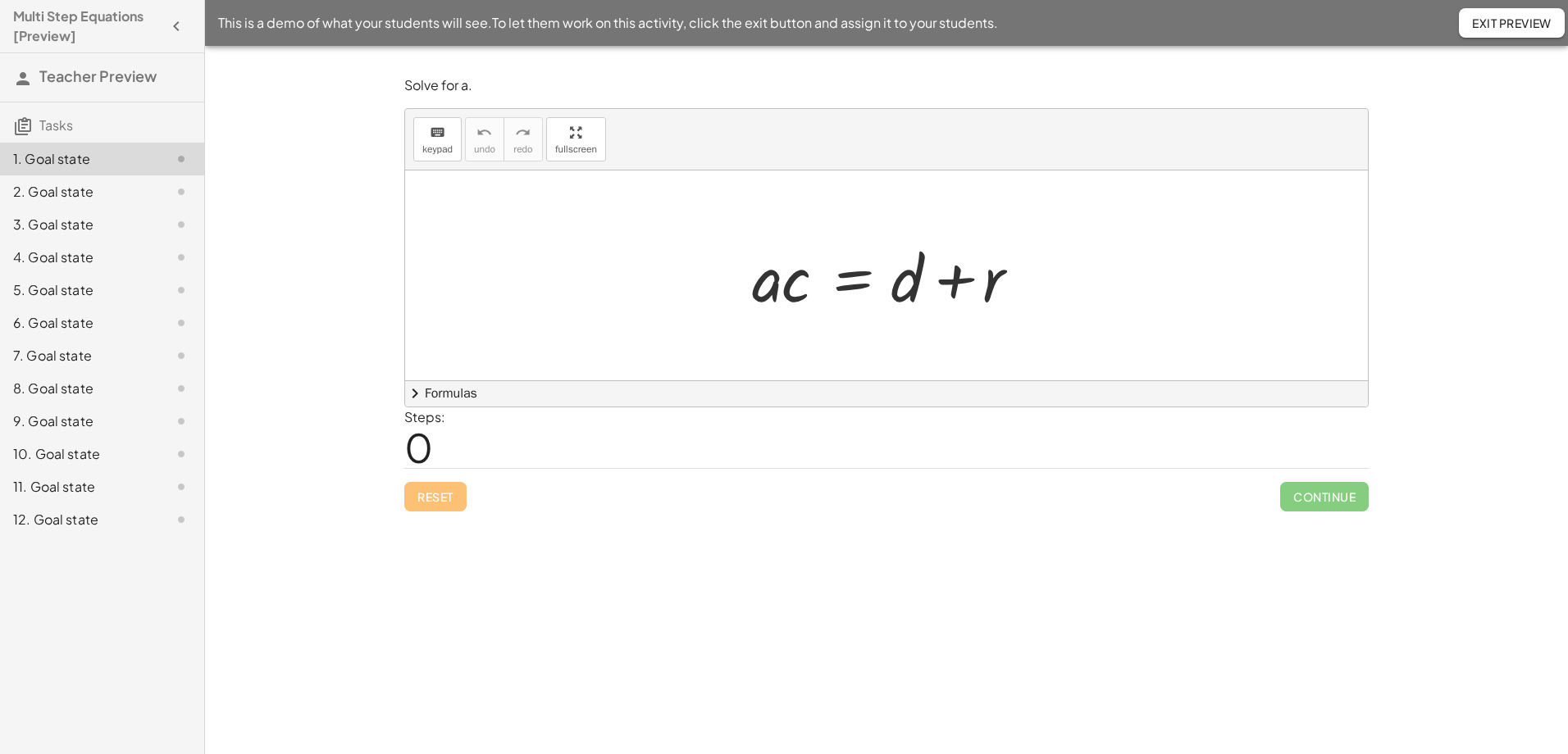 scroll, scrollTop: 0, scrollLeft: 0, axis: both 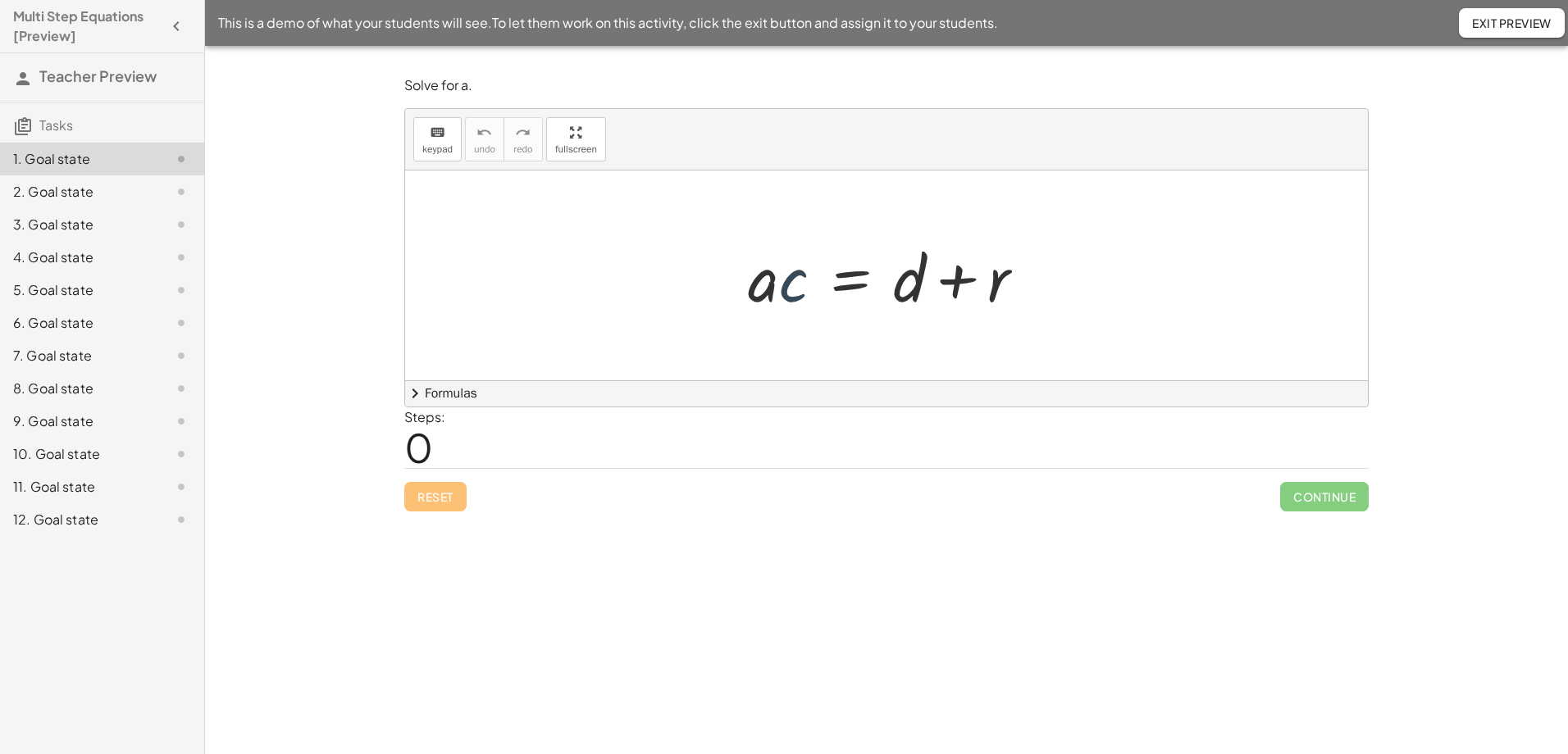 click at bounding box center [892, 275] 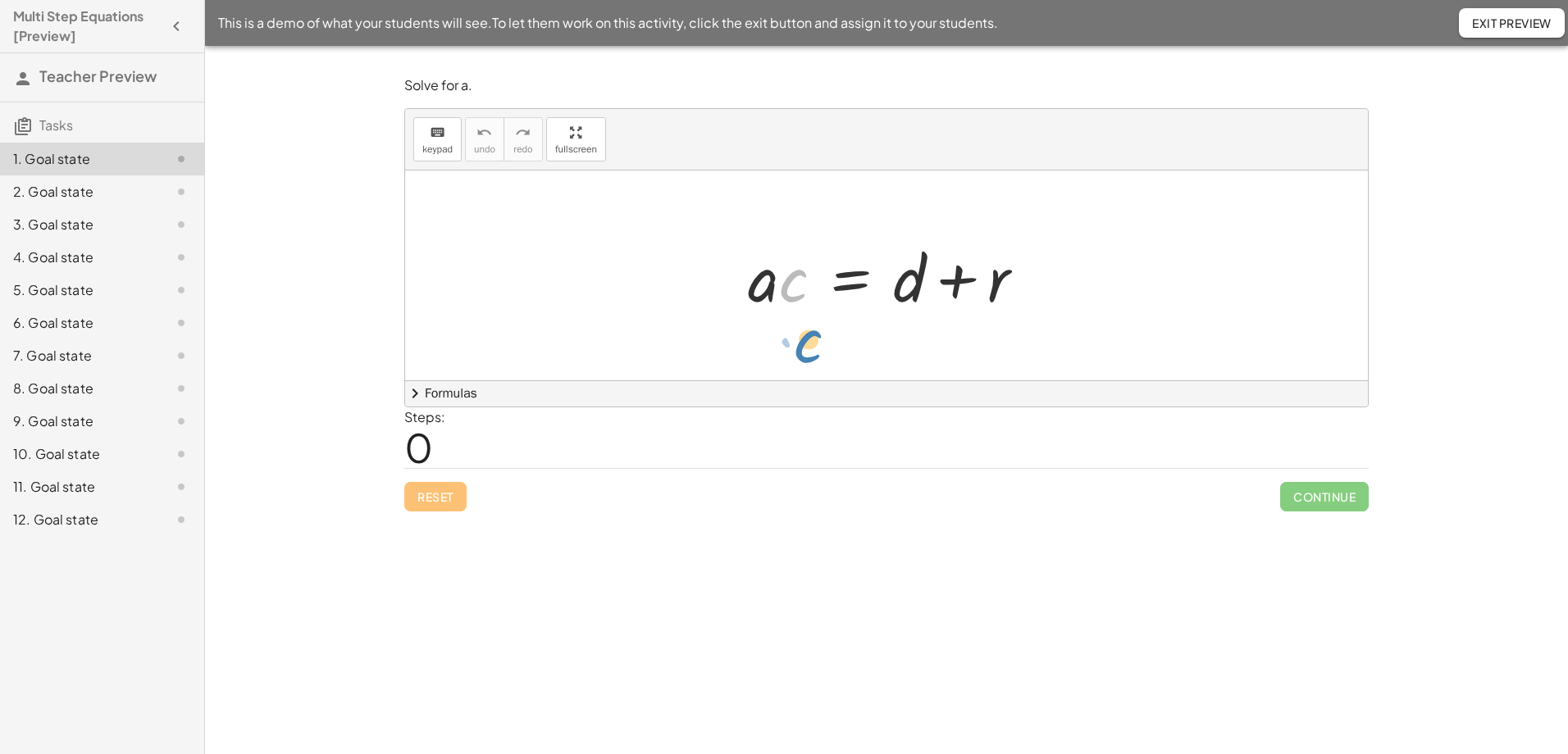 drag, startPoint x: 790, startPoint y: 294, endPoint x: 805, endPoint y: 355, distance: 62.8172 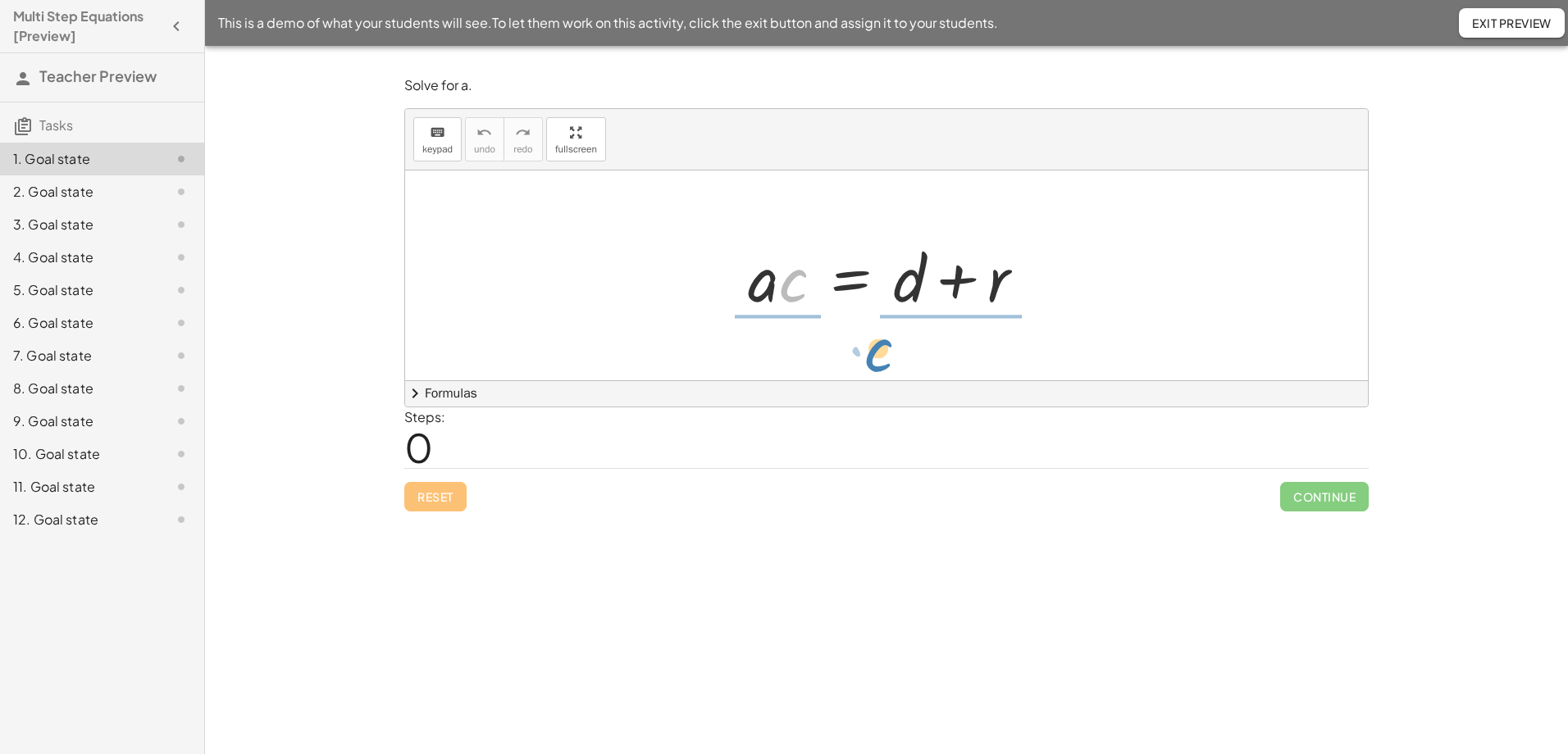drag, startPoint x: 819, startPoint y: 310, endPoint x: 874, endPoint y: 352, distance: 69.202601 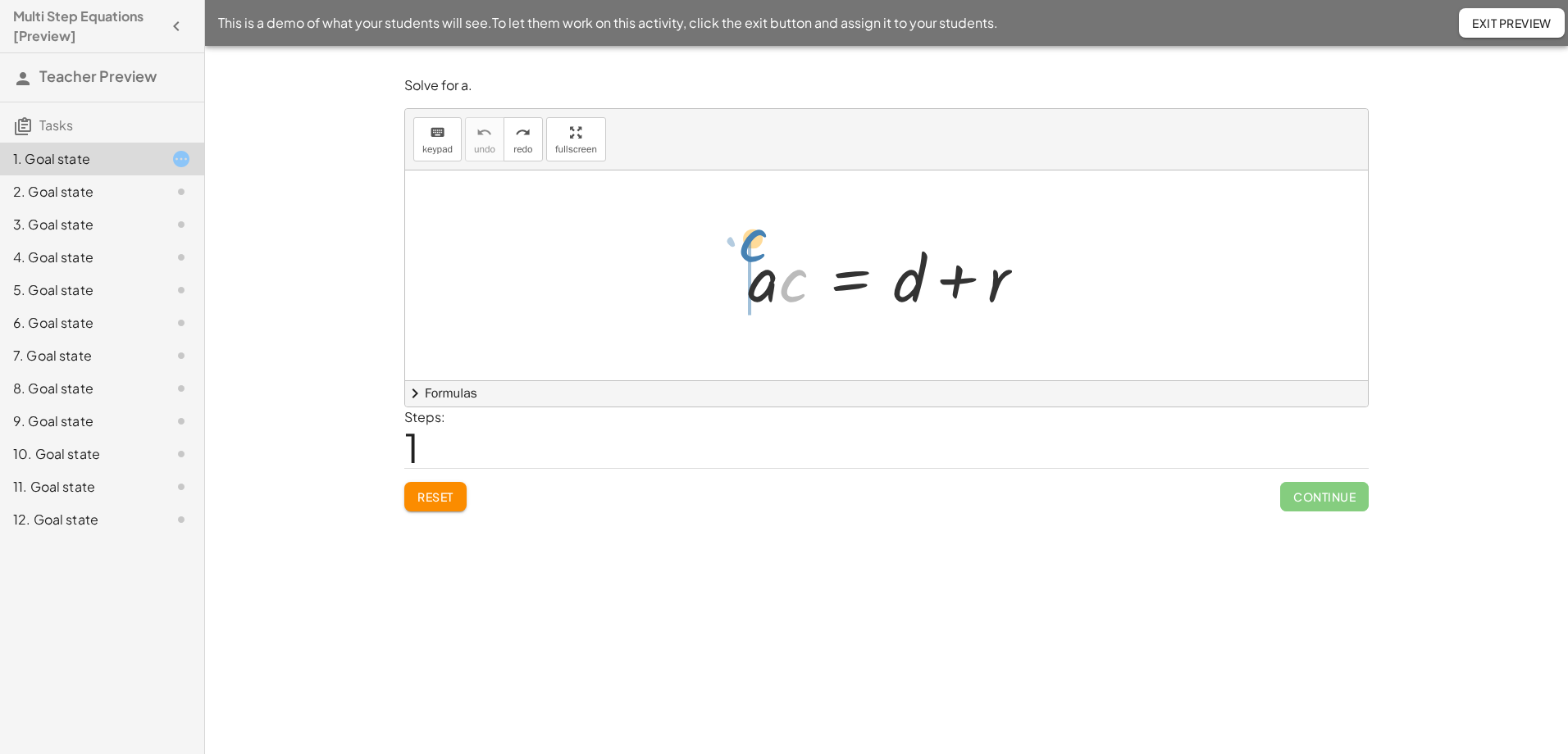 drag, startPoint x: 792, startPoint y: 293, endPoint x: 752, endPoint y: 252, distance: 57.28001 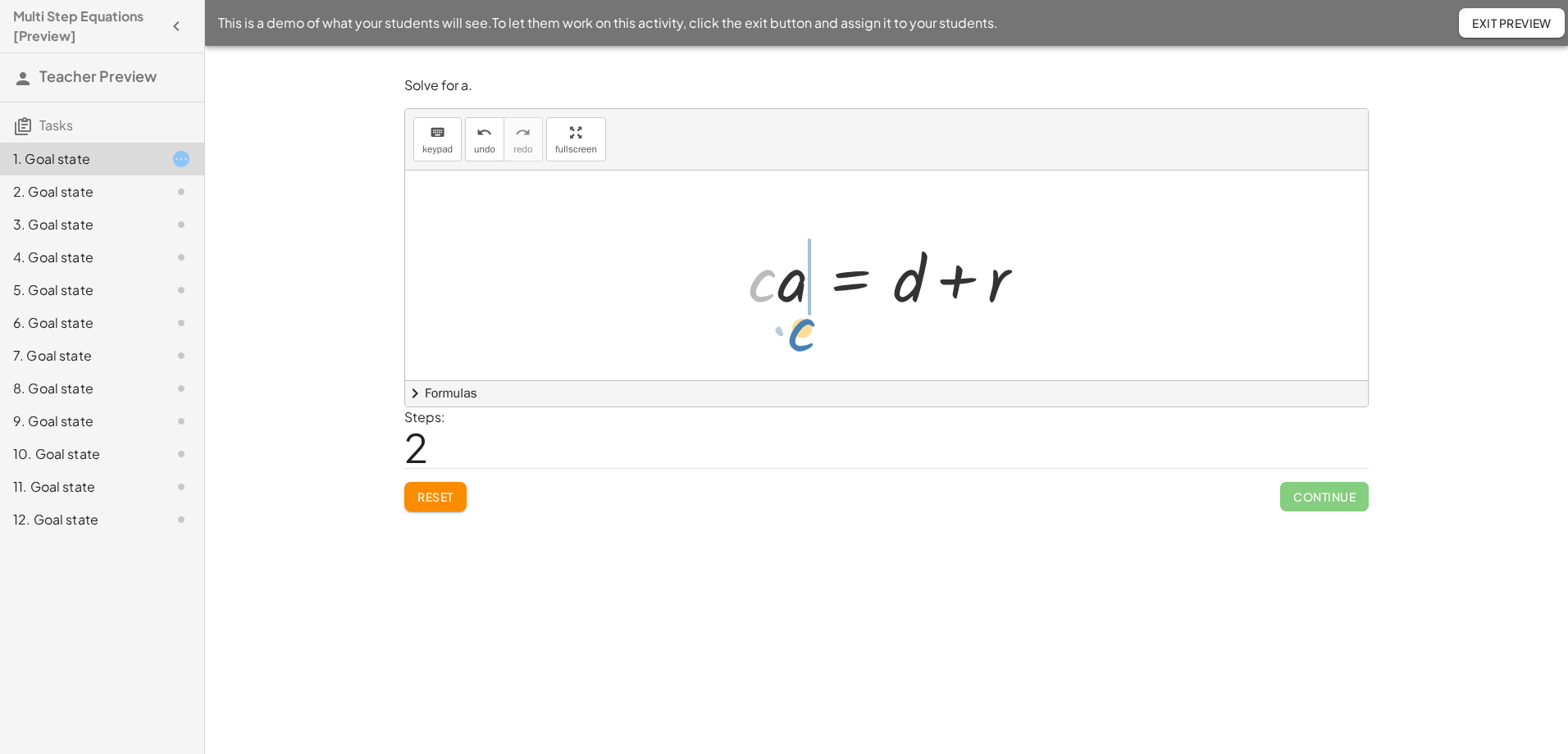 drag, startPoint x: 758, startPoint y: 290, endPoint x: 797, endPoint y: 339, distance: 62.625873 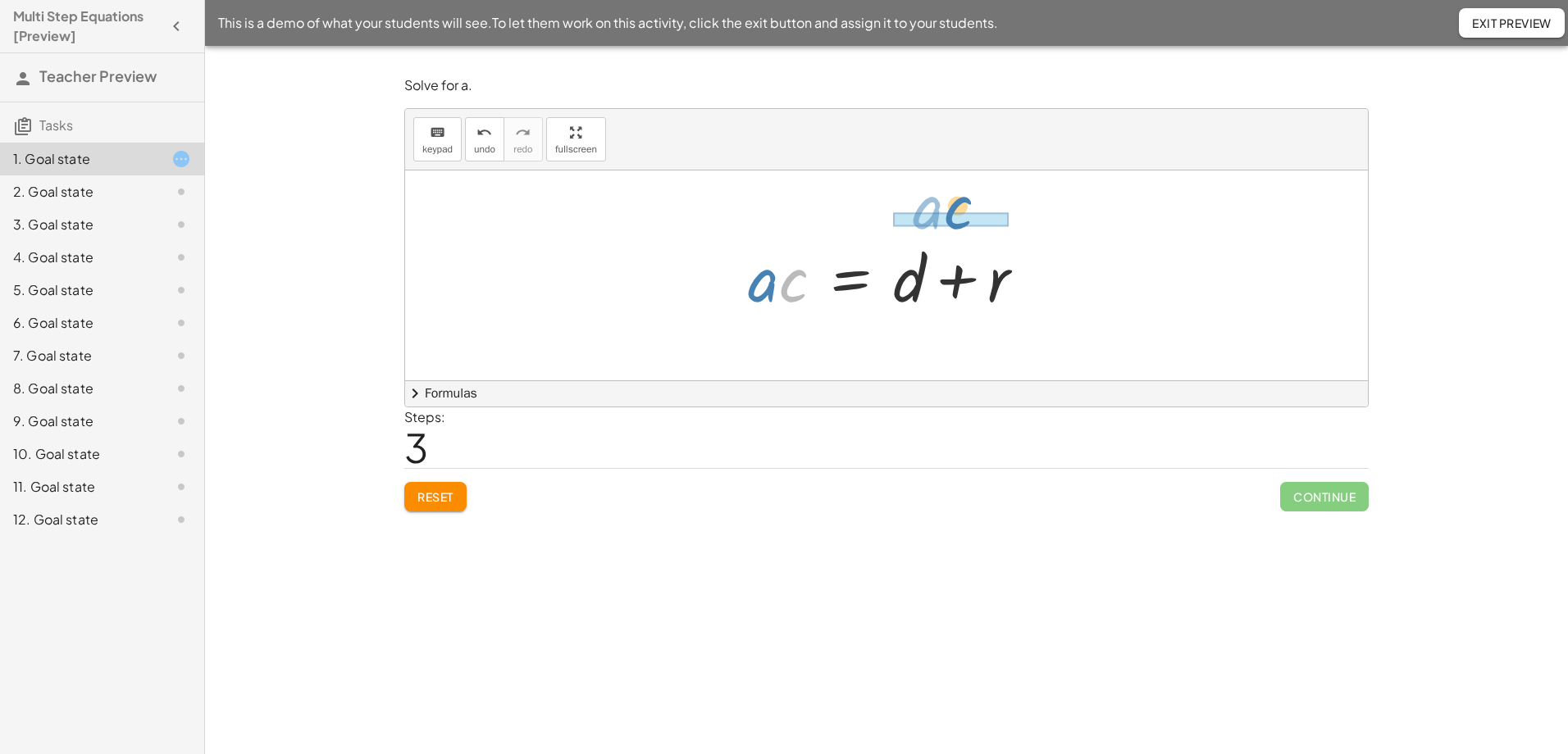 drag, startPoint x: 798, startPoint y: 287, endPoint x: 955, endPoint y: 214, distance: 173.14156 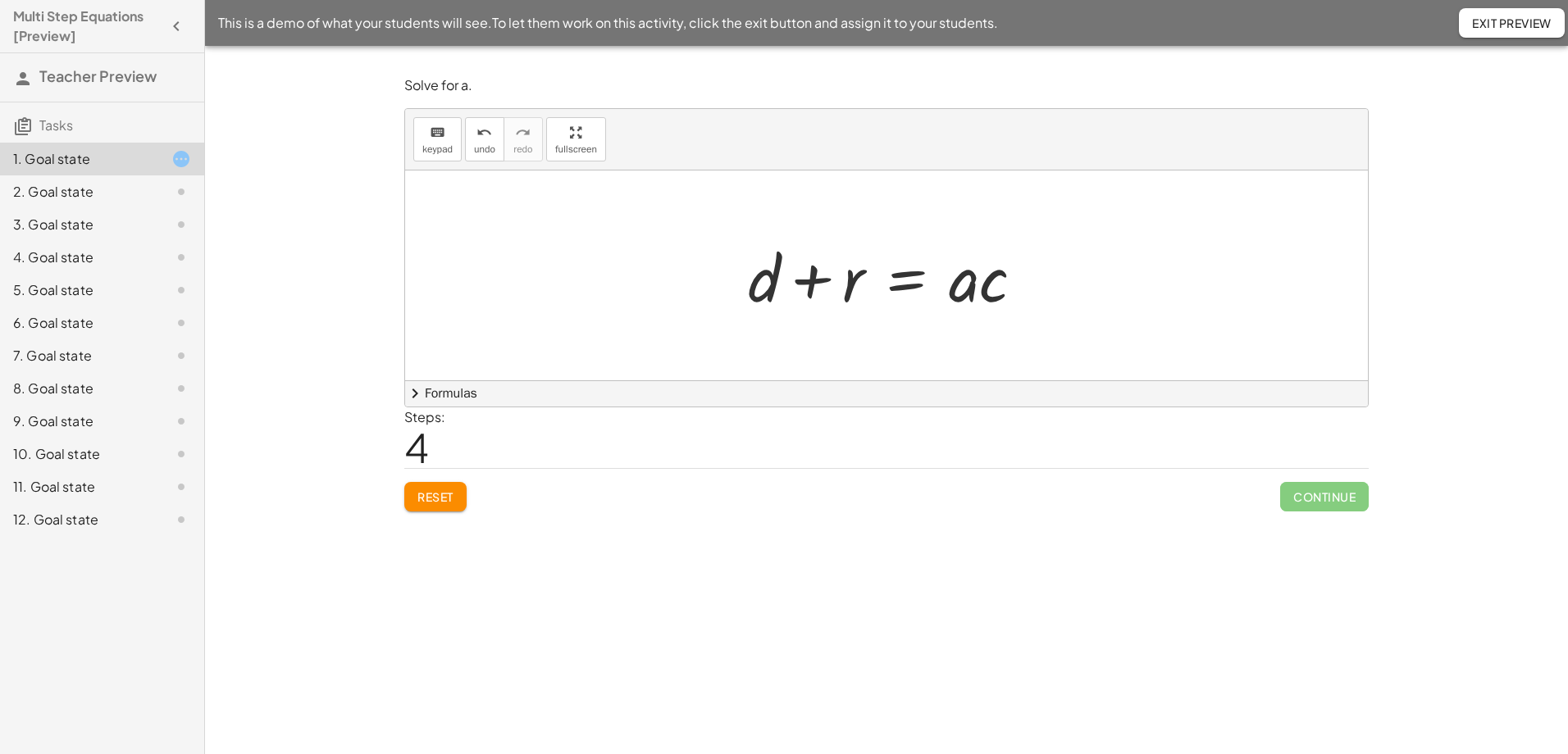 click at bounding box center (892, 275) 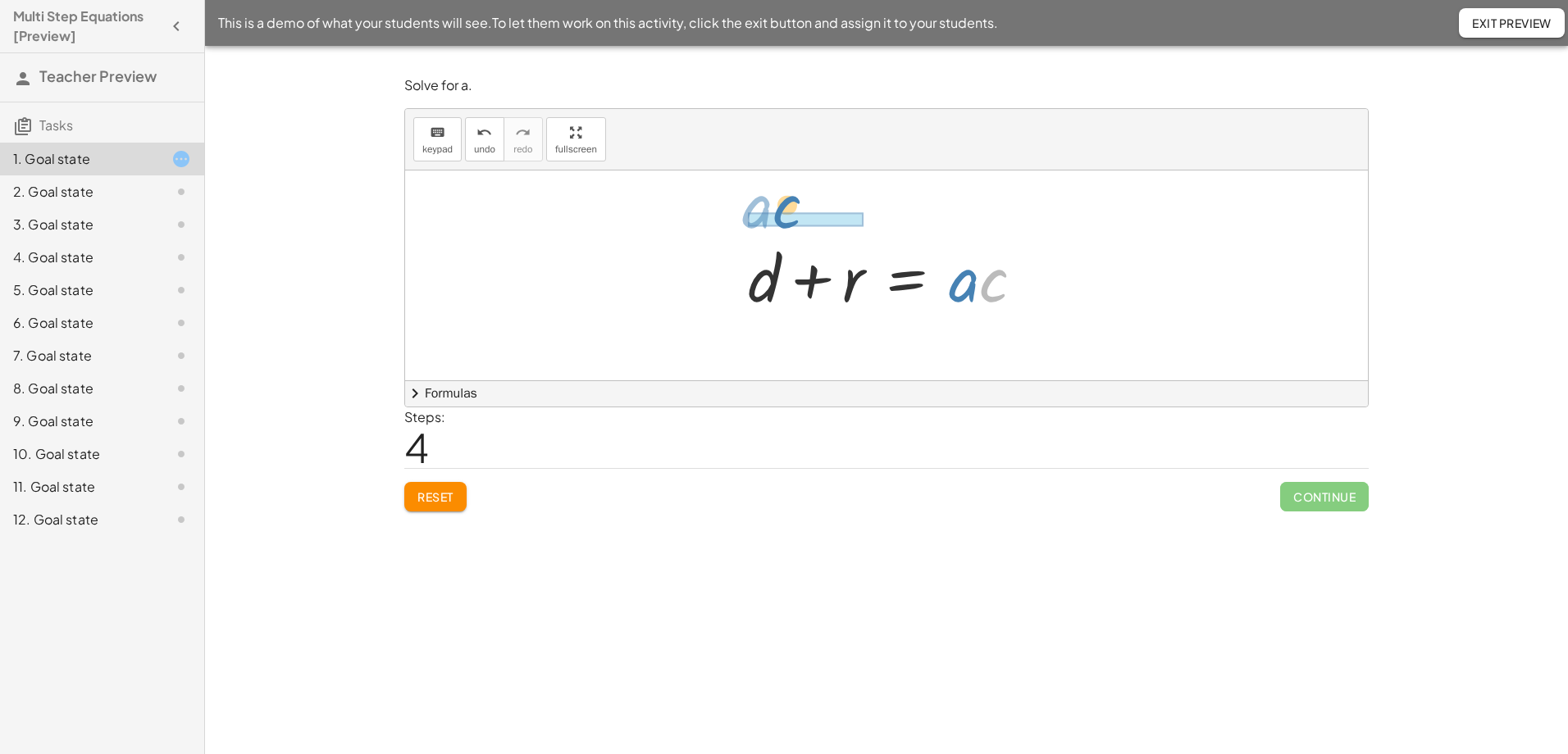 drag, startPoint x: 992, startPoint y: 292, endPoint x: 786, endPoint y: 219, distance: 218.55205 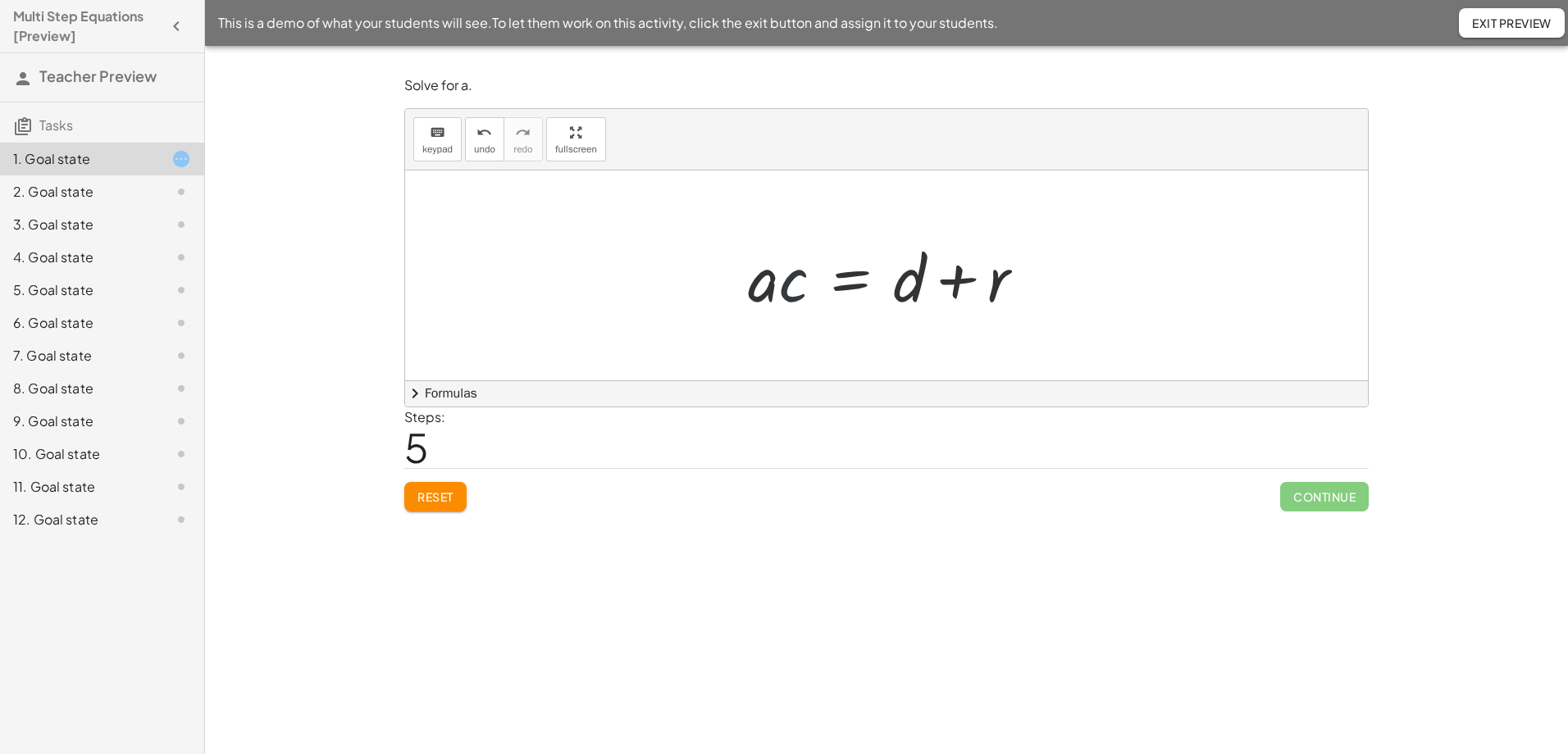 click at bounding box center [892, 275] 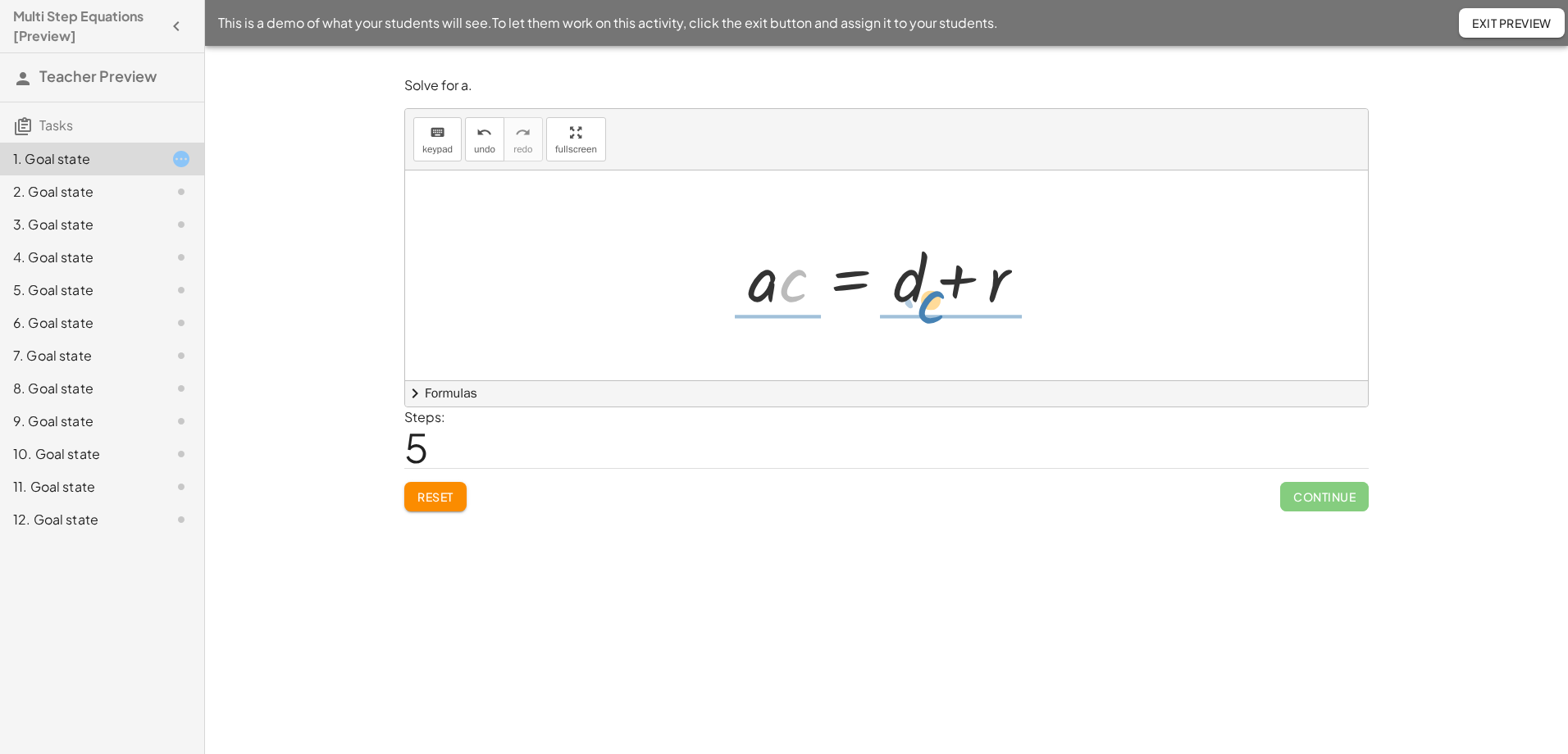 drag, startPoint x: 789, startPoint y: 285, endPoint x: 927, endPoint y: 307, distance: 140 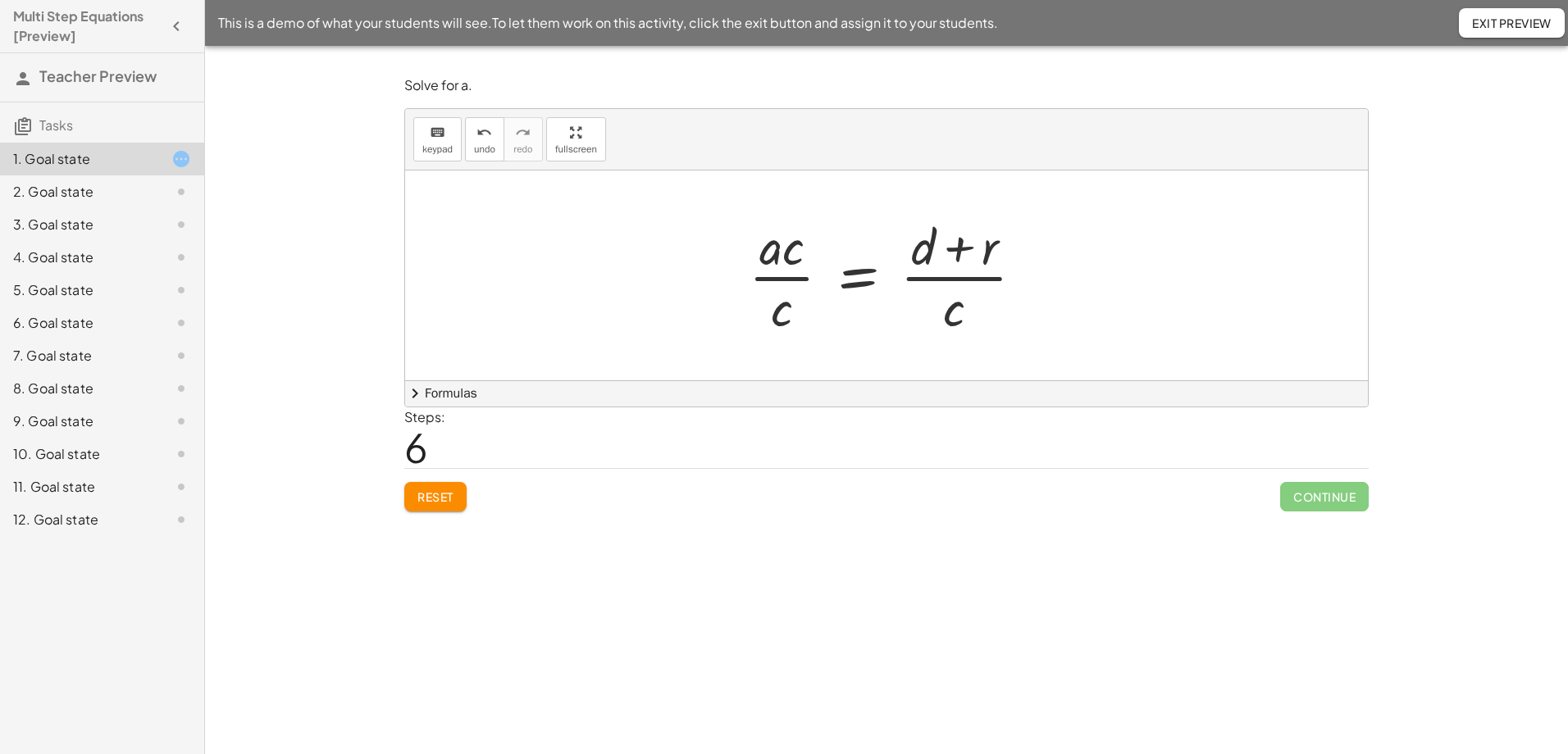 click at bounding box center (892, 275) 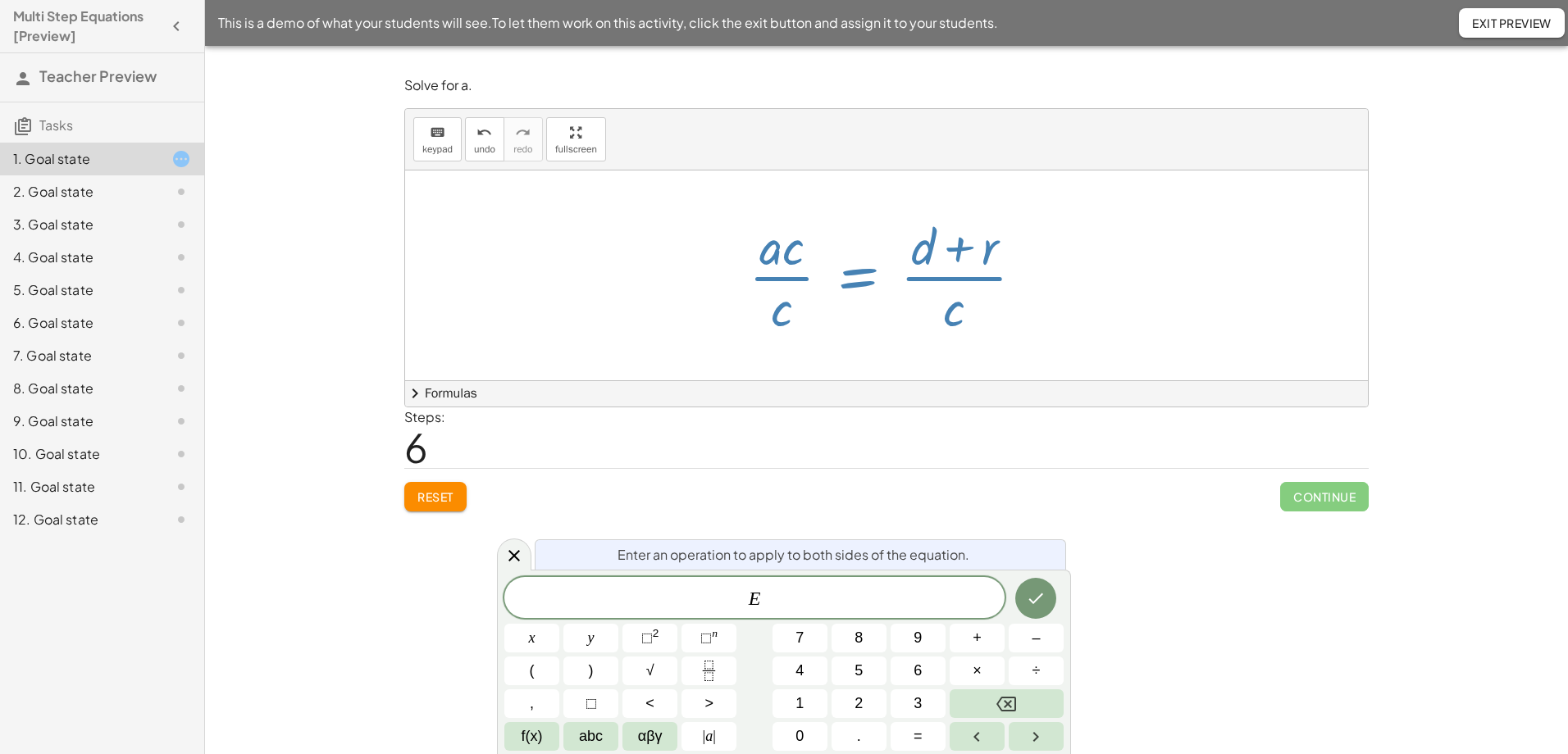 click at bounding box center (892, 275) 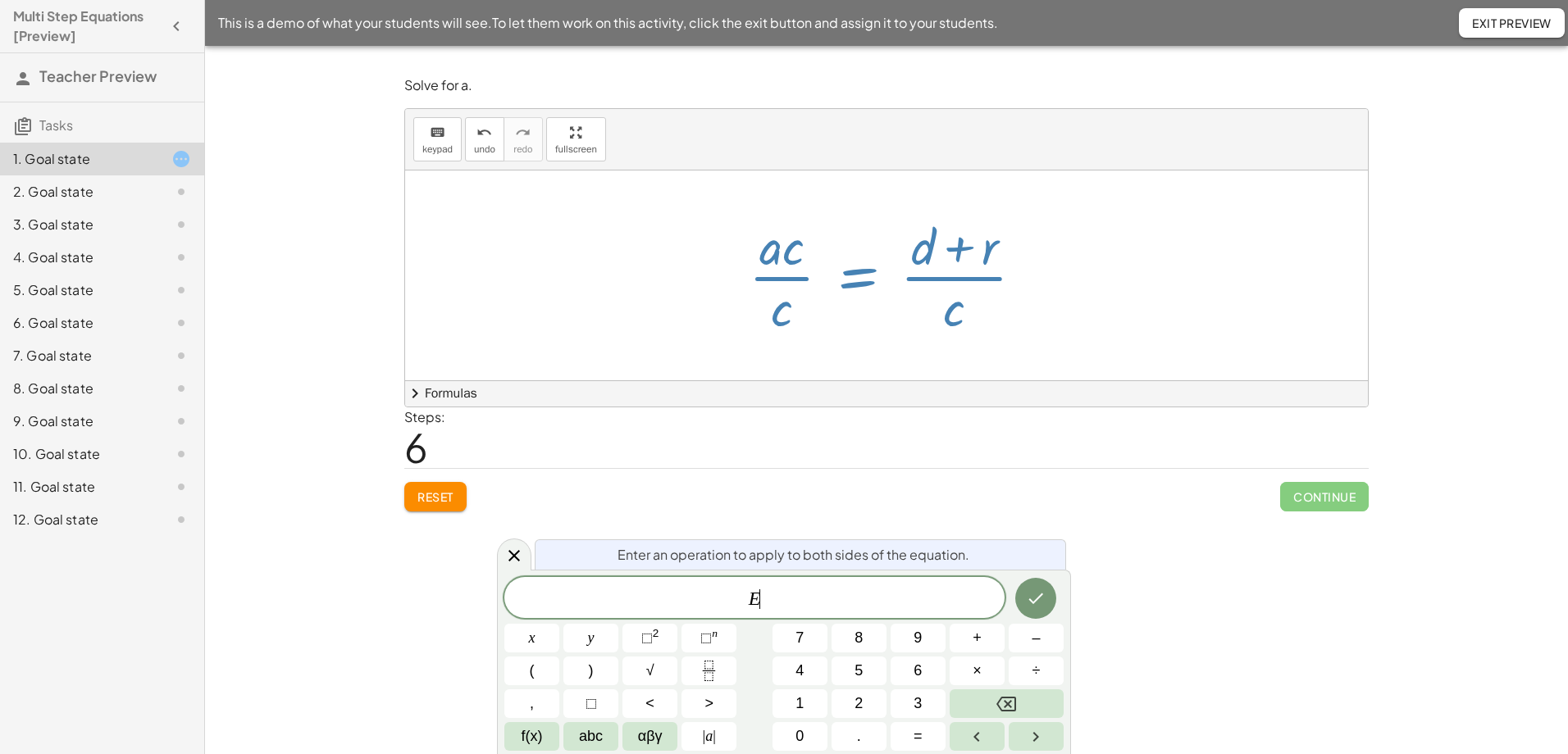 click at bounding box center [892, 275] 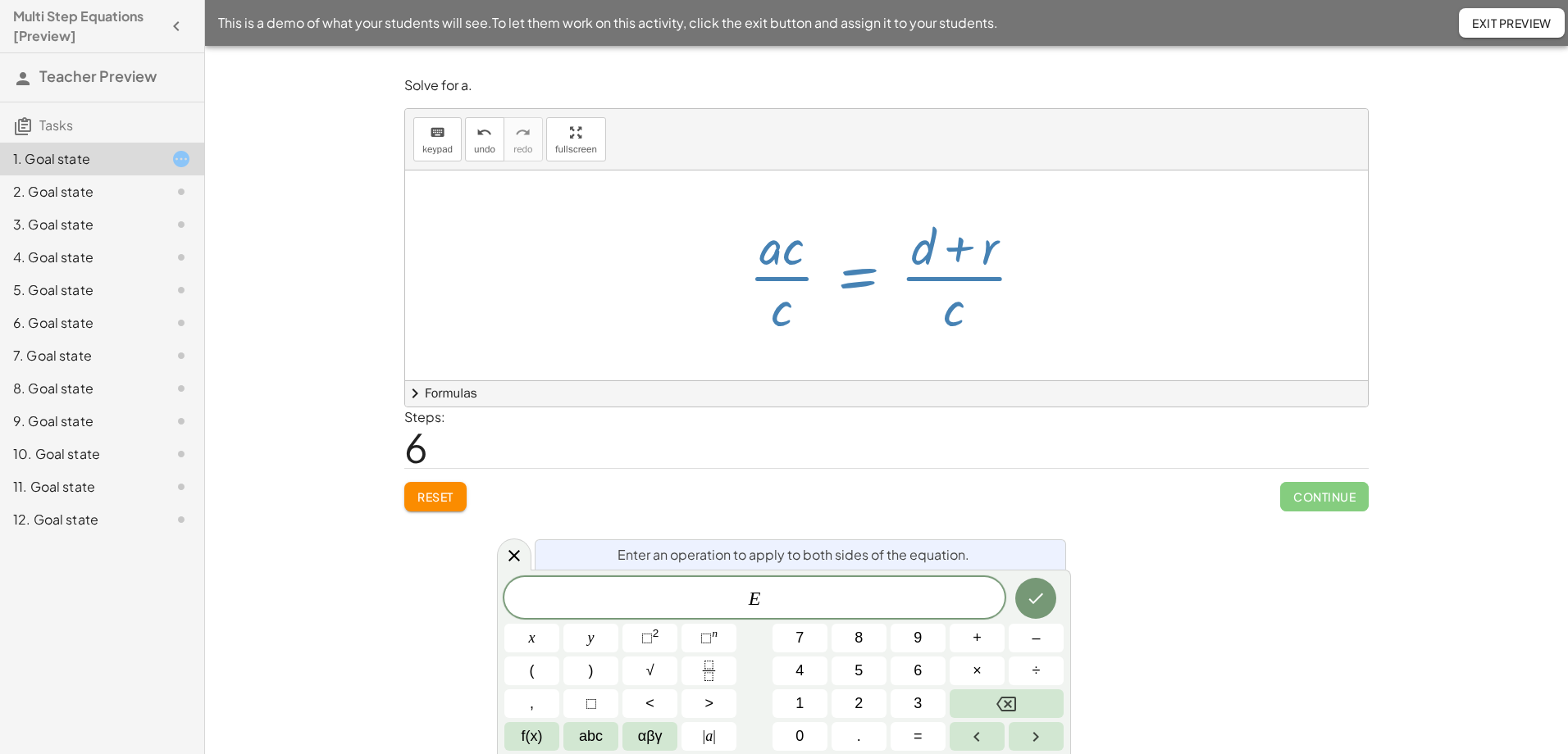 click at bounding box center [887, 275] 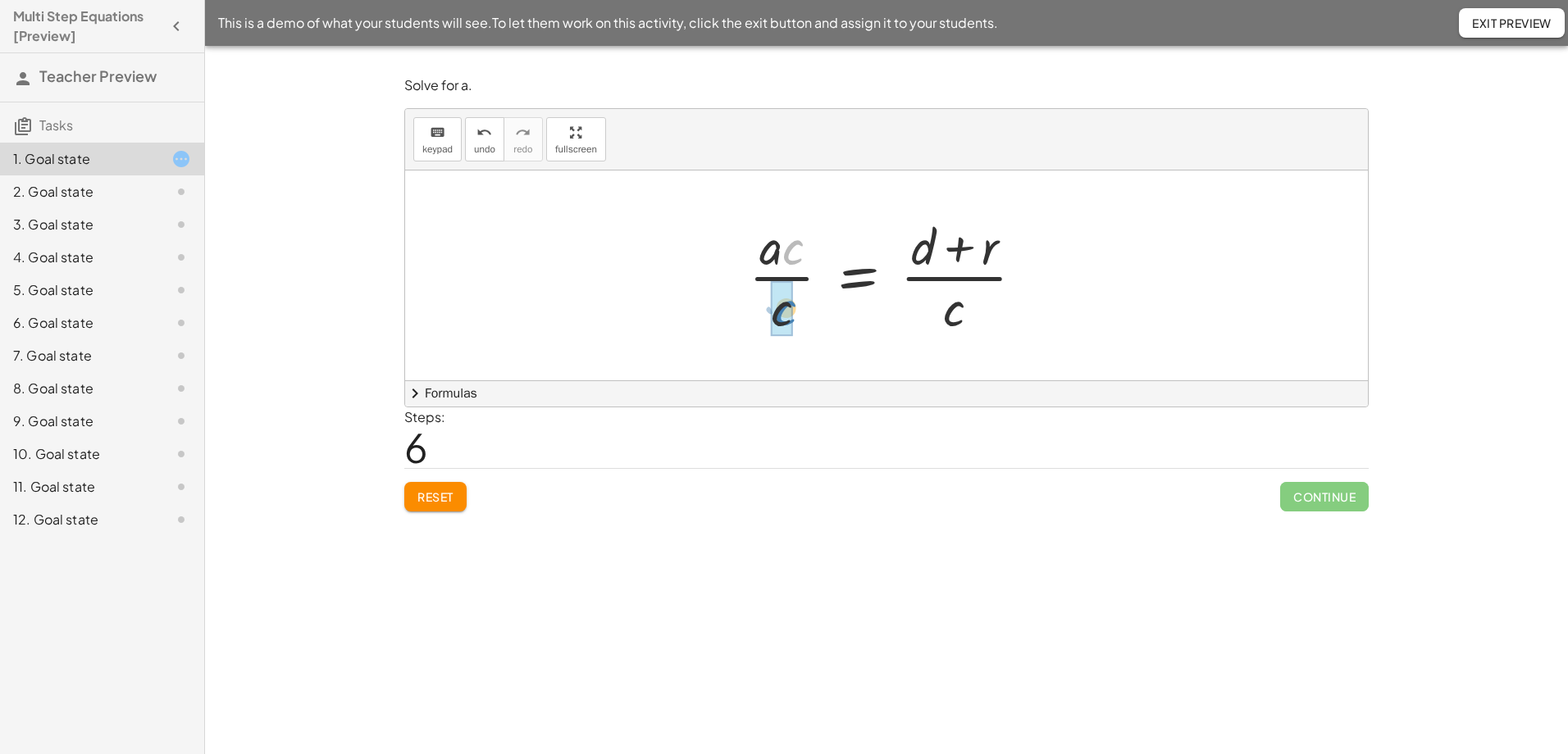 drag, startPoint x: 795, startPoint y: 248, endPoint x: 787, endPoint y: 309, distance: 61.52235 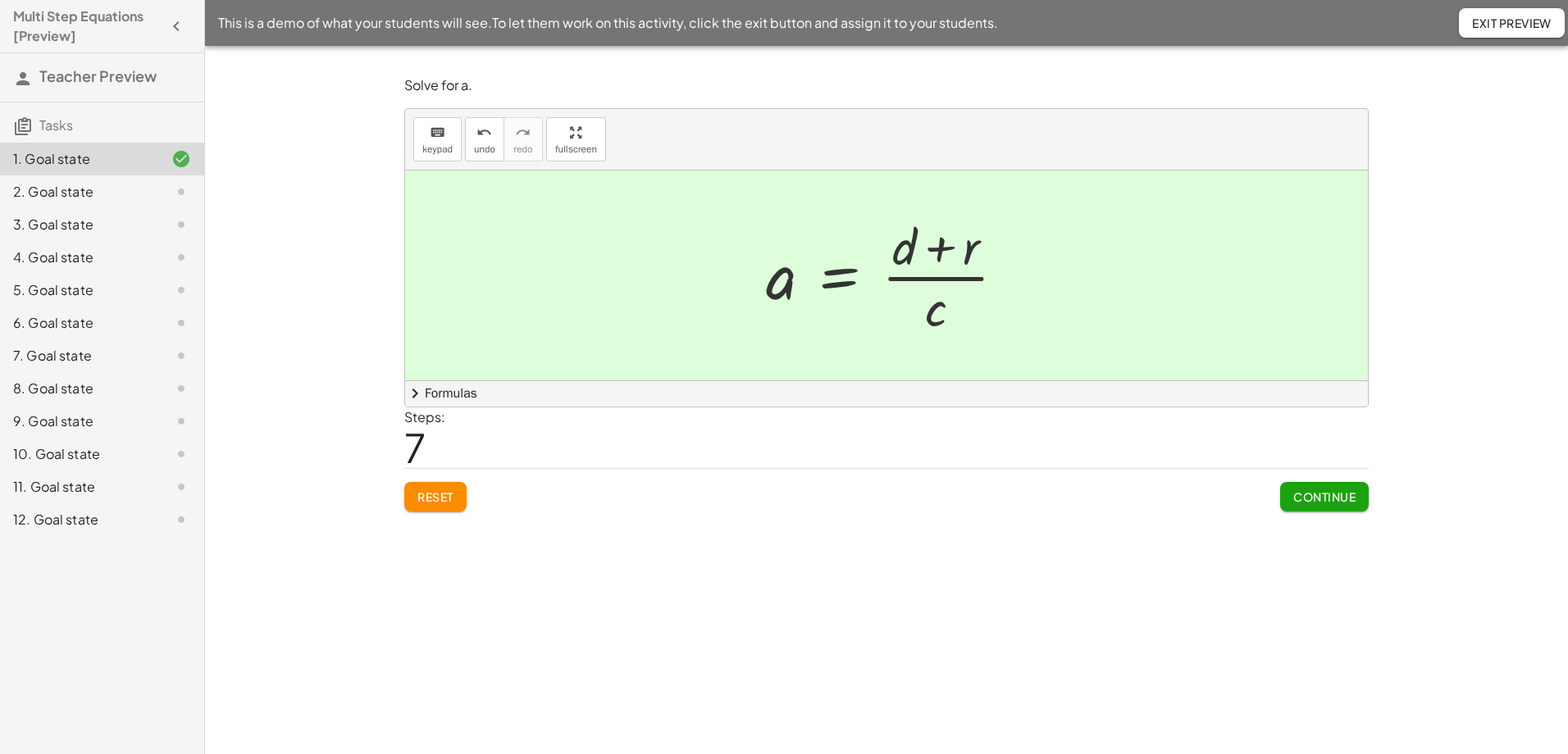 click on "Continue" 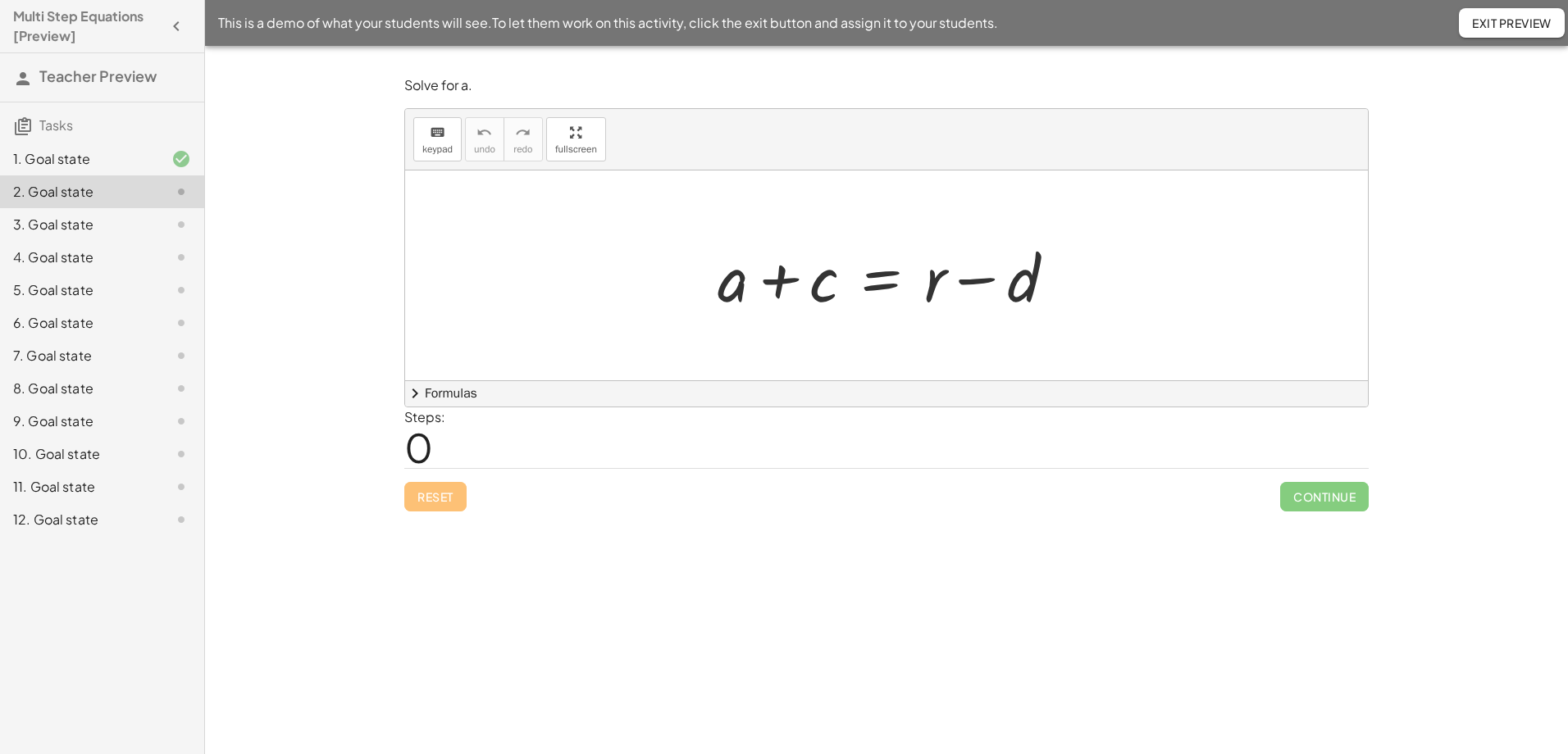 click at bounding box center [893, 275] 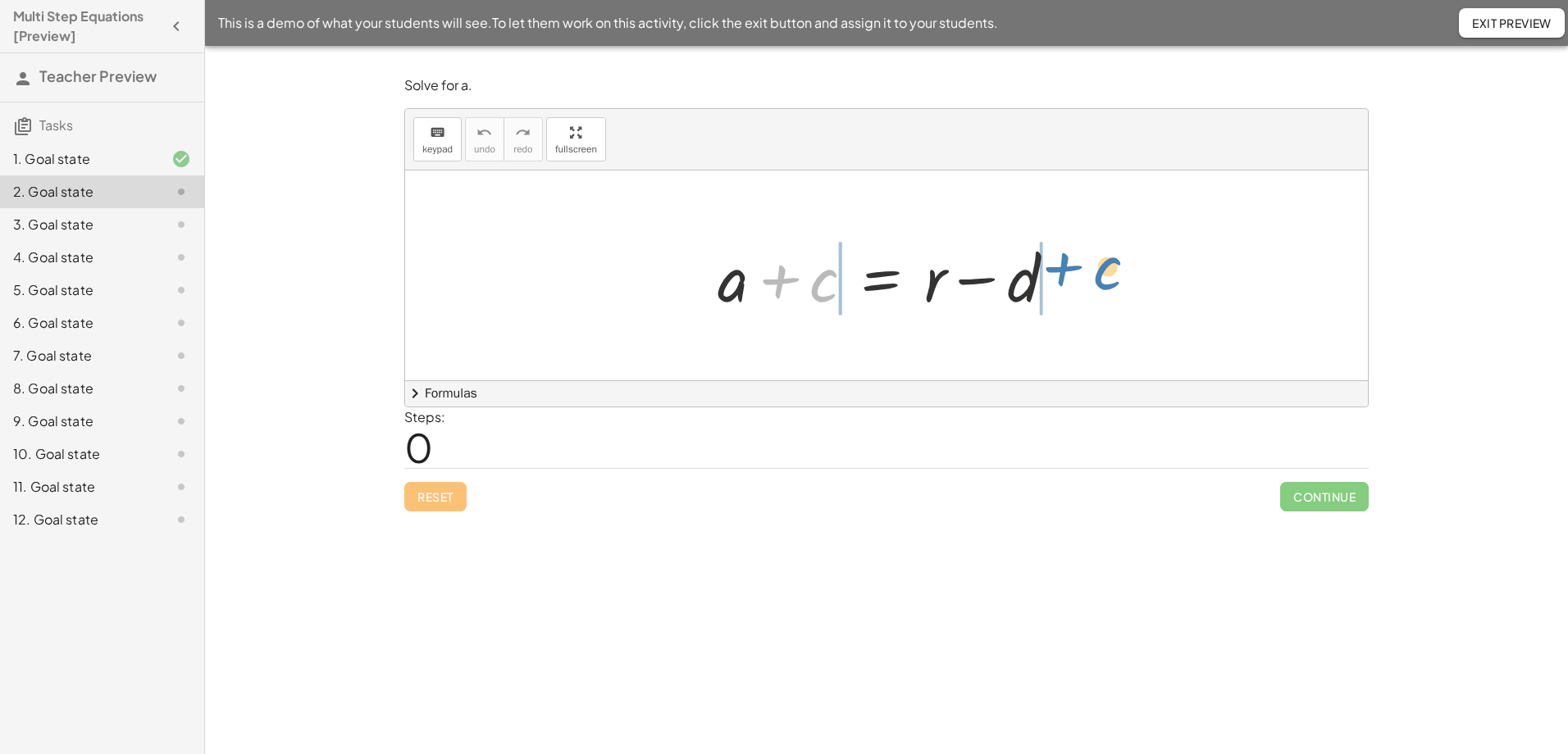 drag, startPoint x: 819, startPoint y: 288, endPoint x: 1092, endPoint y: 288, distance: 273 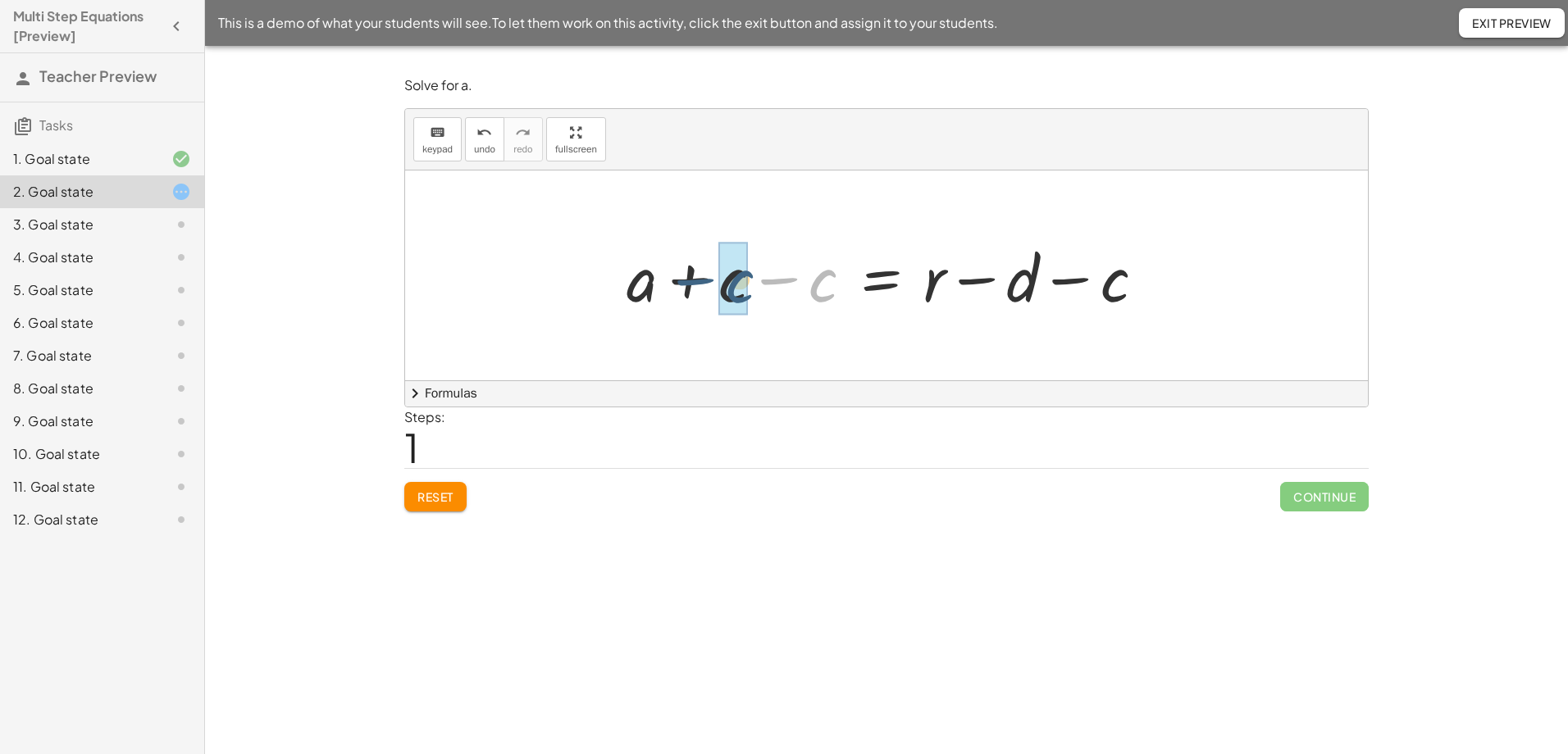 drag, startPoint x: 819, startPoint y: 284, endPoint x: 746, endPoint y: 285, distance: 73.006849 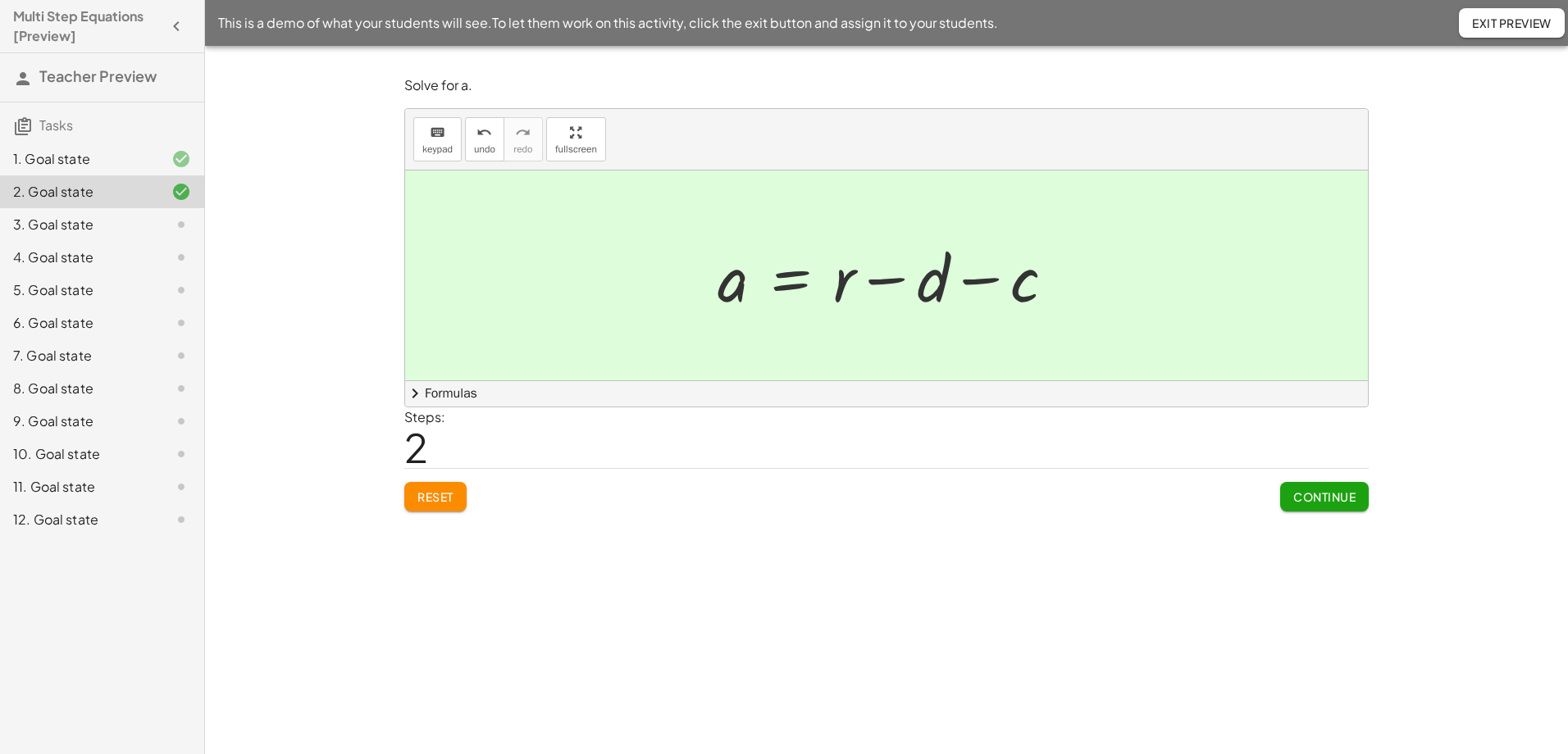 click on "Continue" 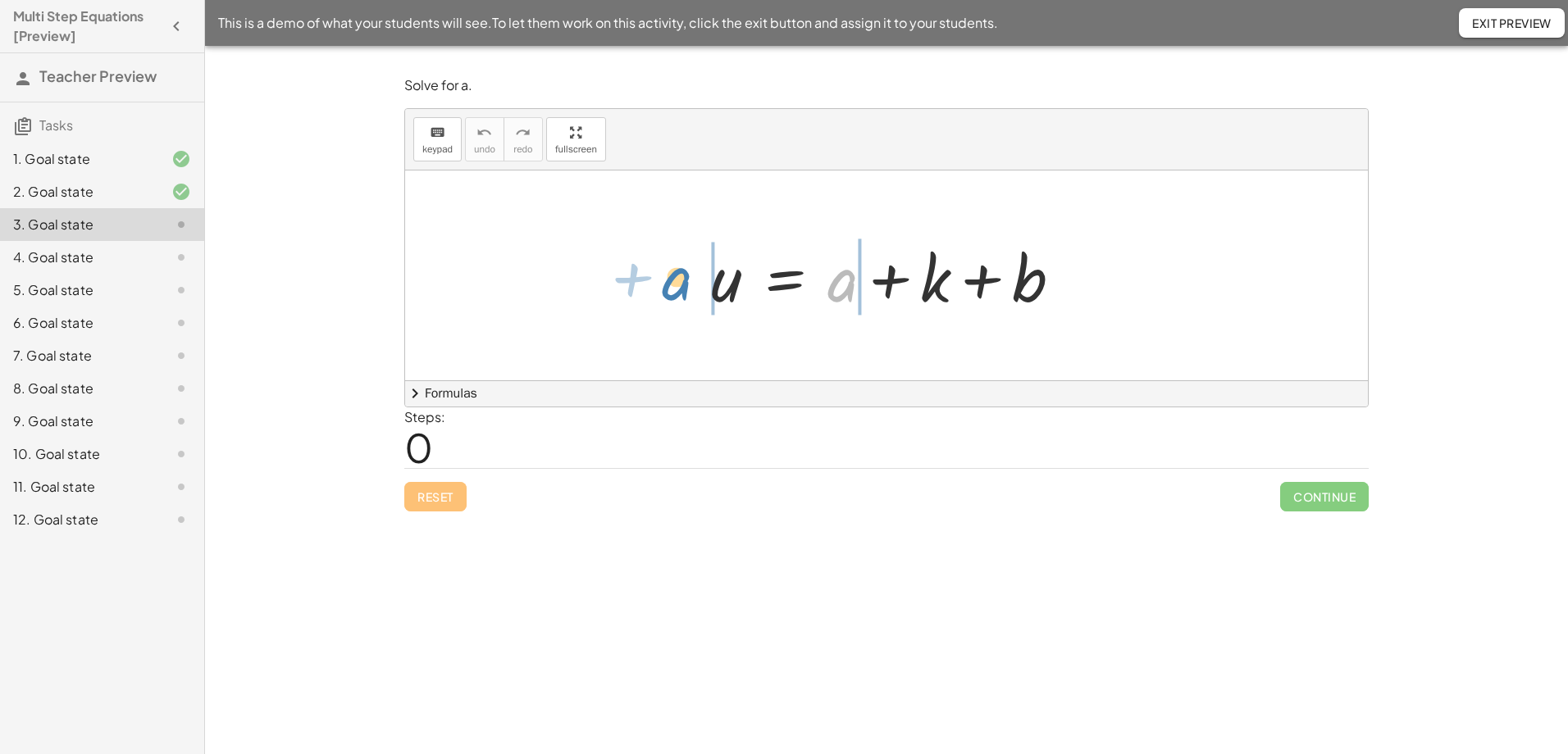 drag, startPoint x: 846, startPoint y: 292, endPoint x: 681, endPoint y: 290, distance: 165.0121 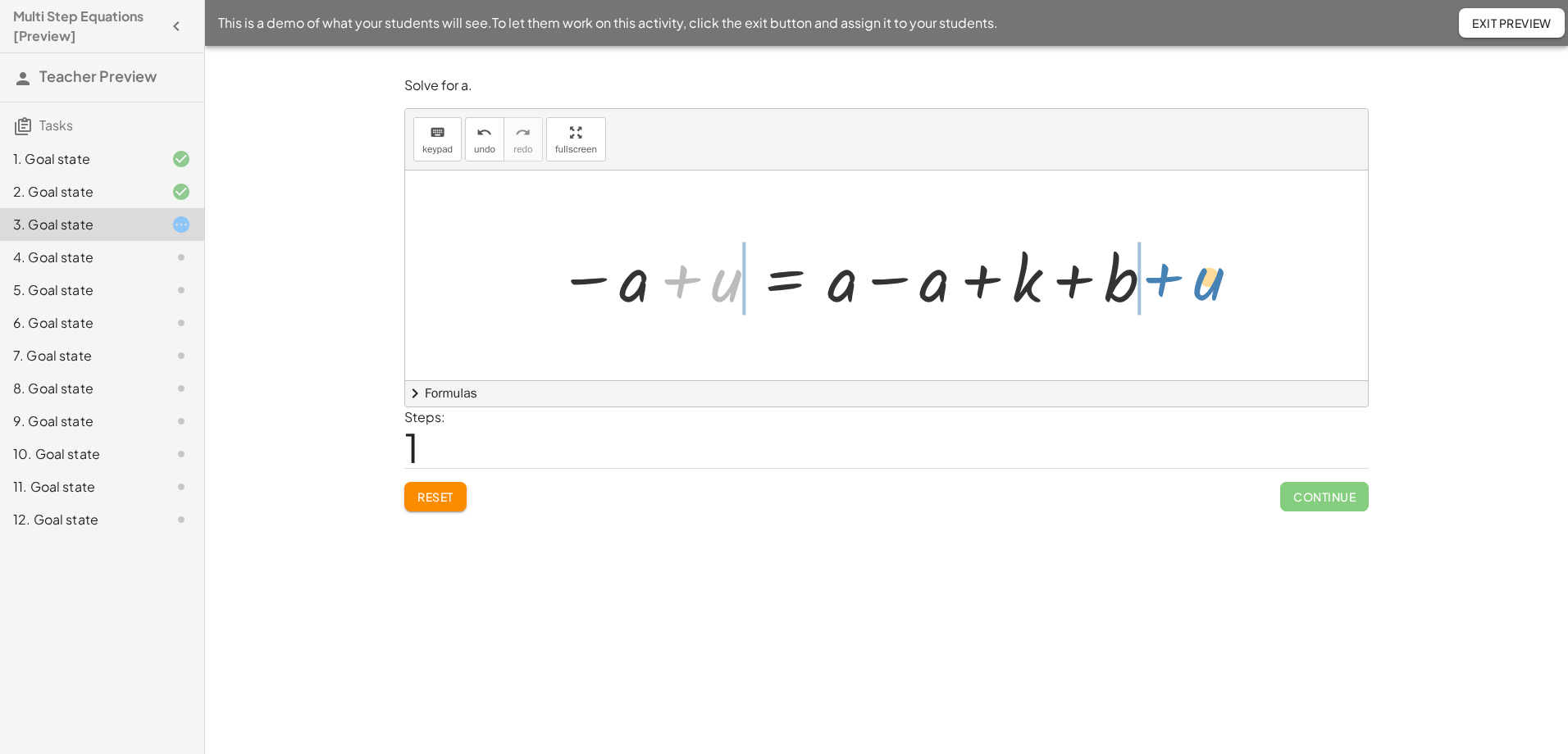 drag, startPoint x: 729, startPoint y: 289, endPoint x: 1212, endPoint y: 288, distance: 483.001 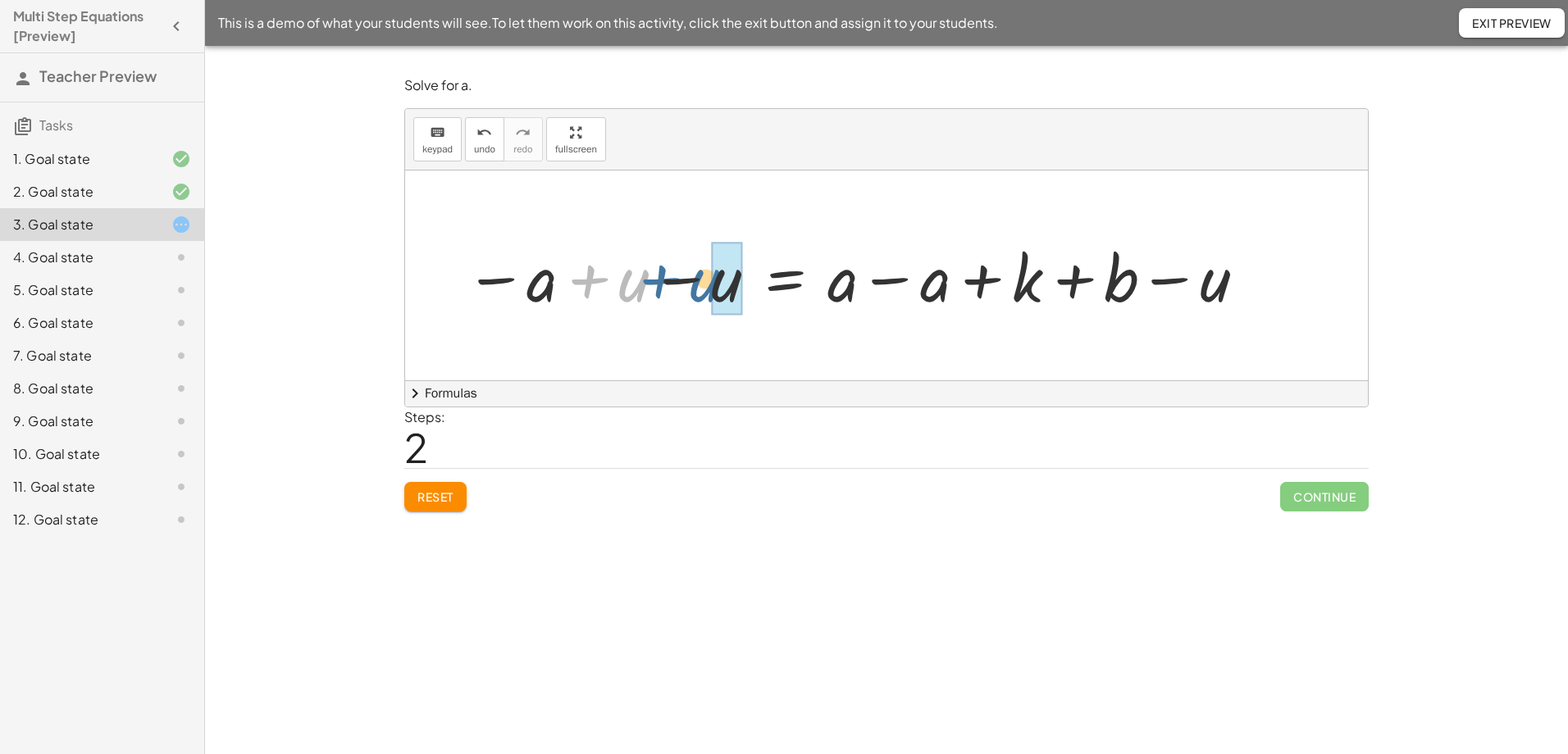 drag, startPoint x: 630, startPoint y: 293, endPoint x: 701, endPoint y: 293, distance: 71 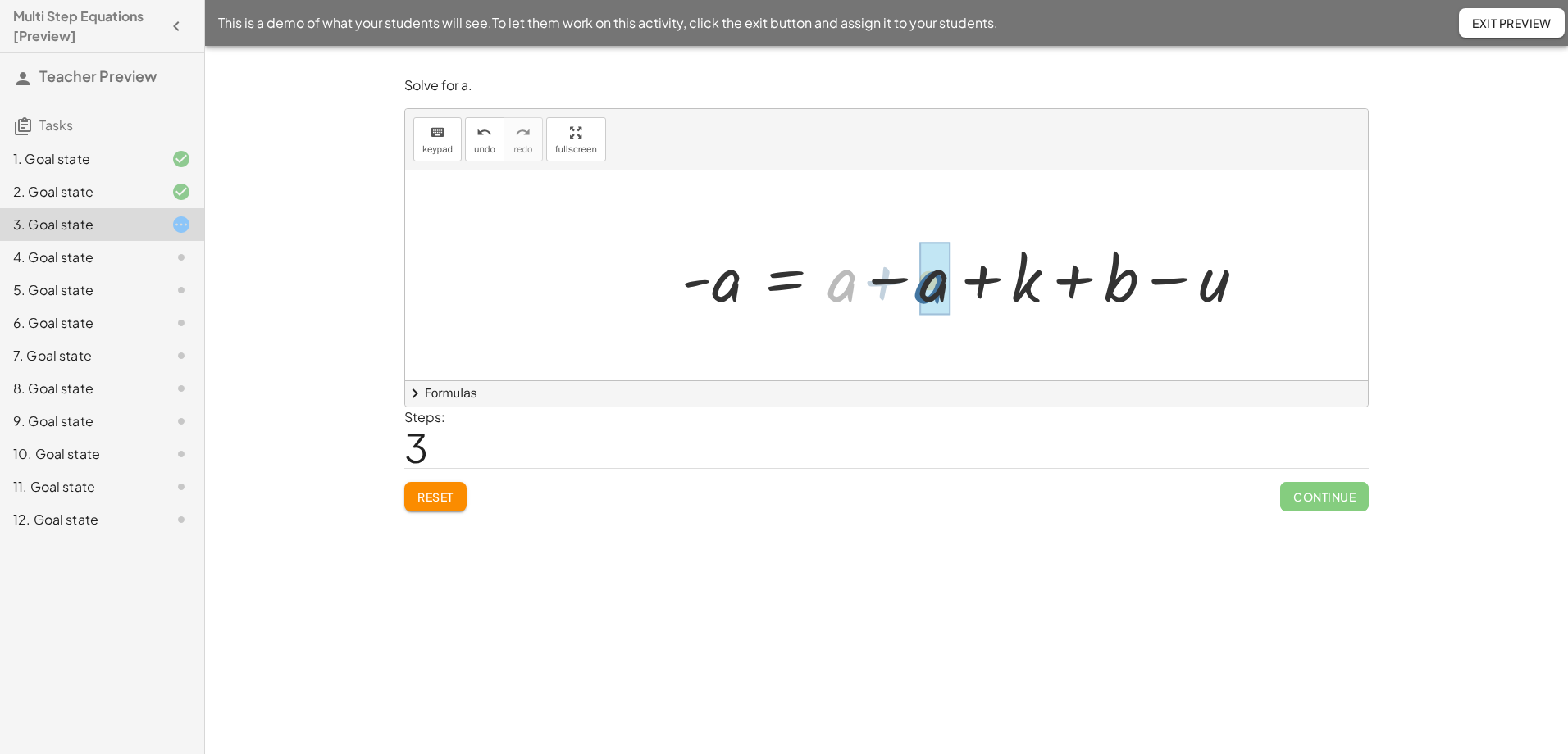 drag, startPoint x: 836, startPoint y: 287, endPoint x: 928, endPoint y: 288, distance: 92.00543 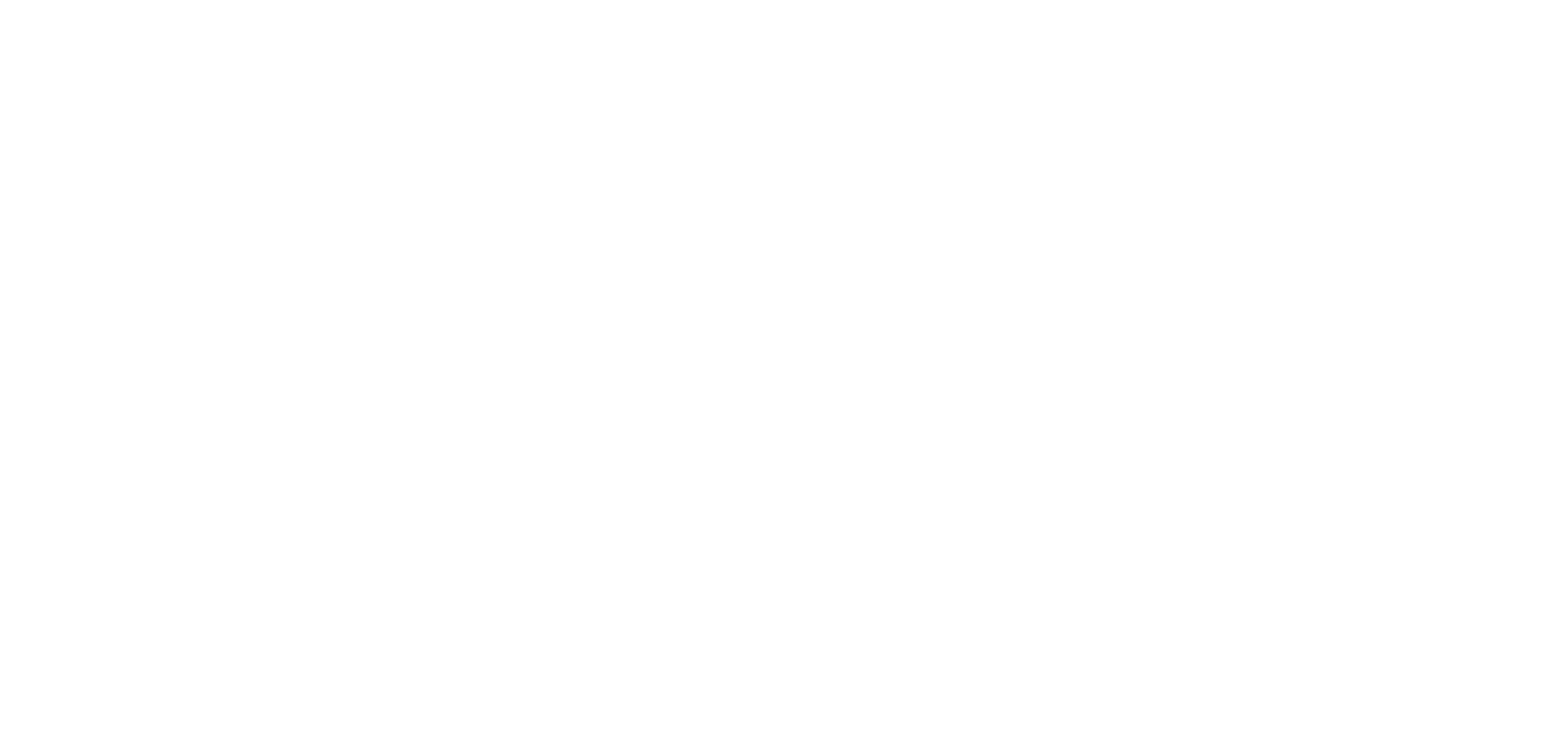 scroll, scrollTop: 0, scrollLeft: 0, axis: both 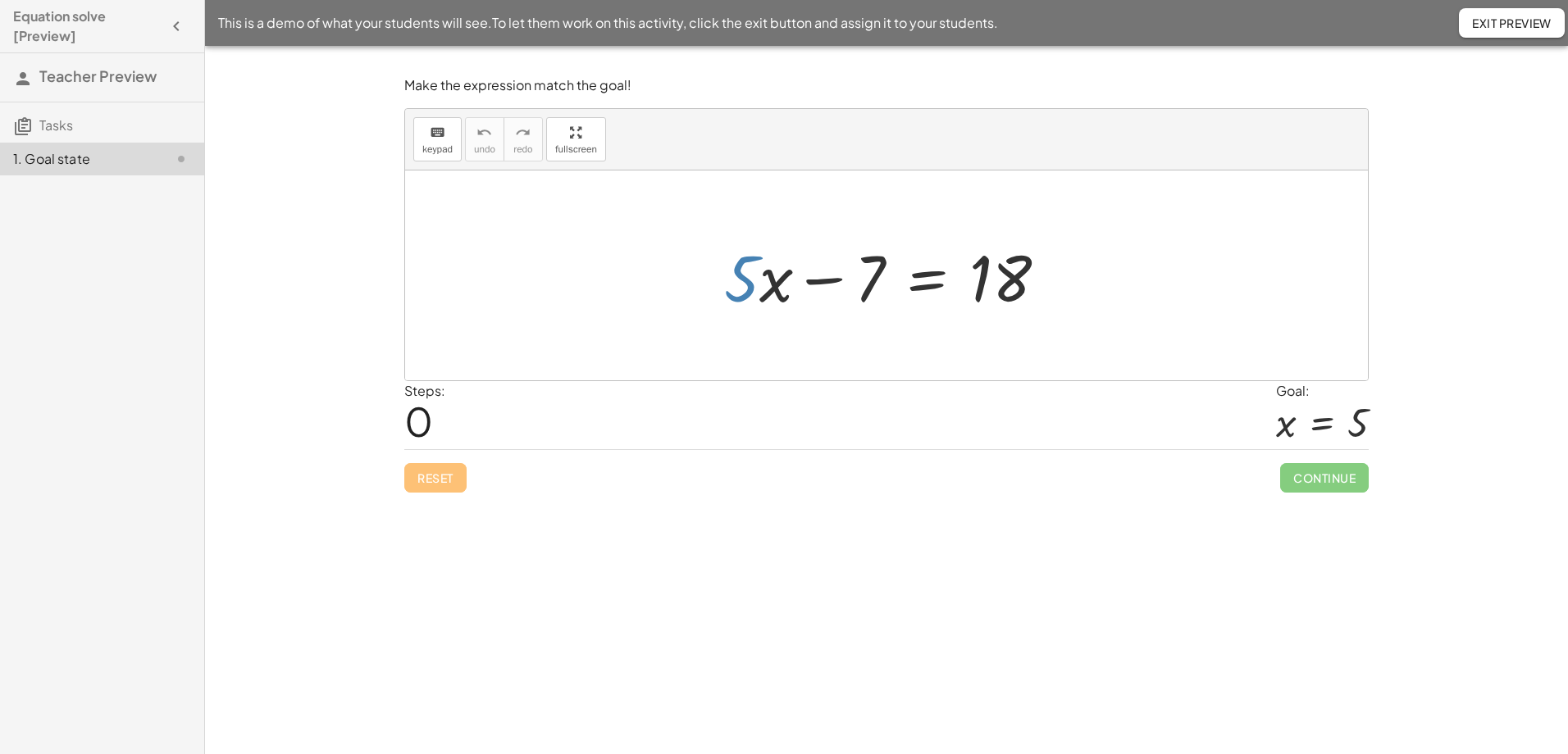 click at bounding box center (892, 275) 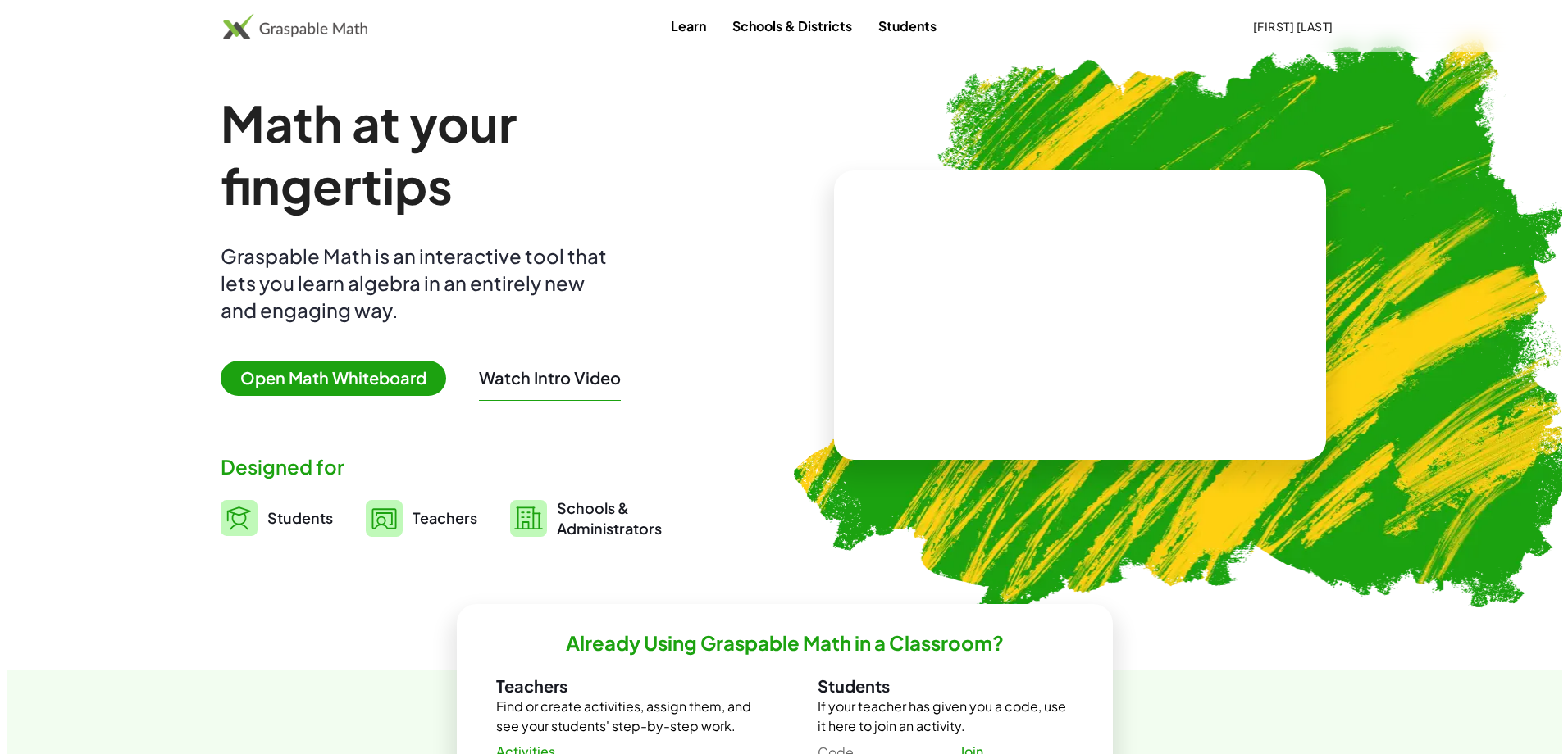 scroll, scrollTop: 0, scrollLeft: 0, axis: both 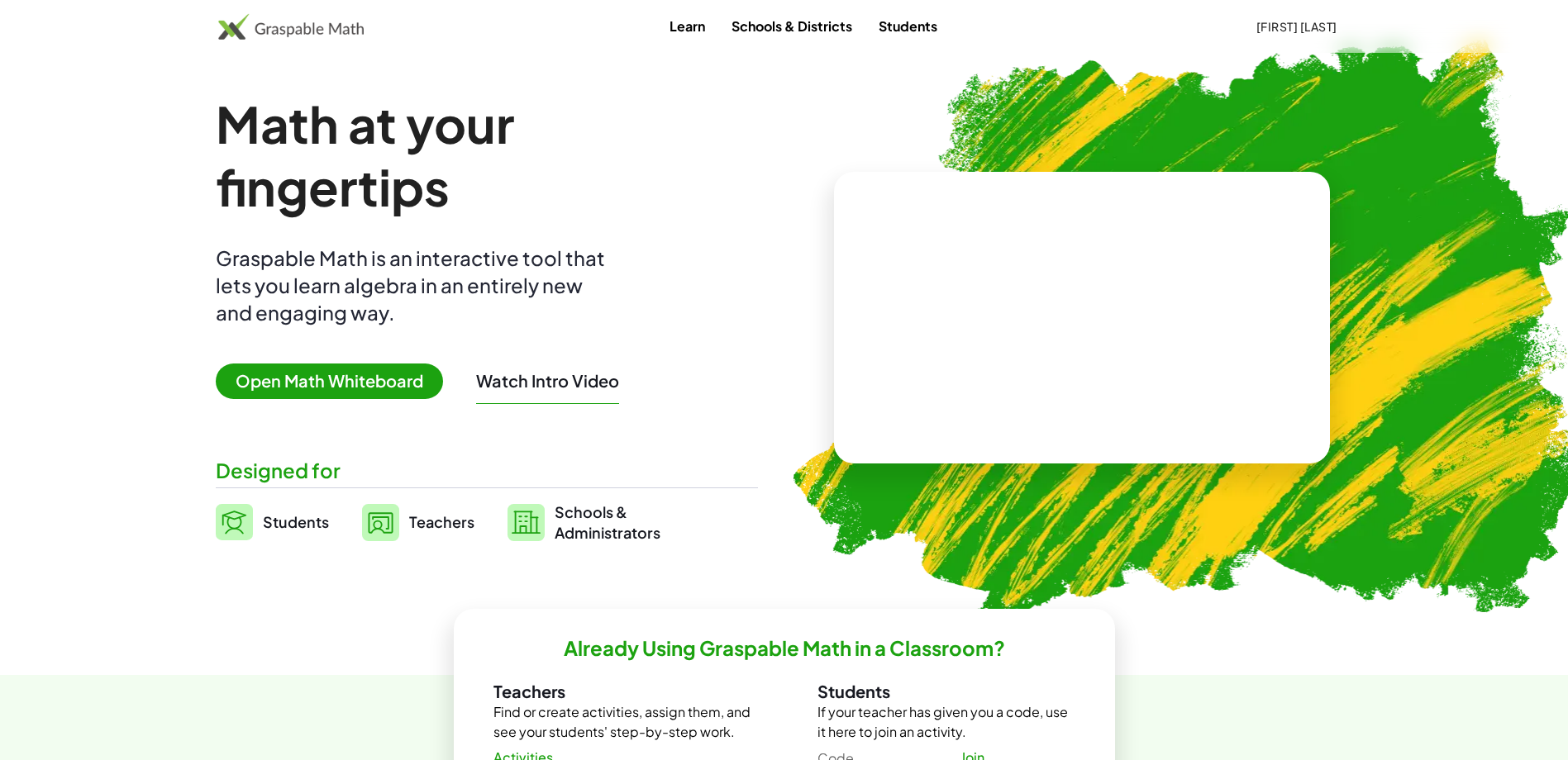 click on "Open Math Whiteboard" at bounding box center (329, 381) 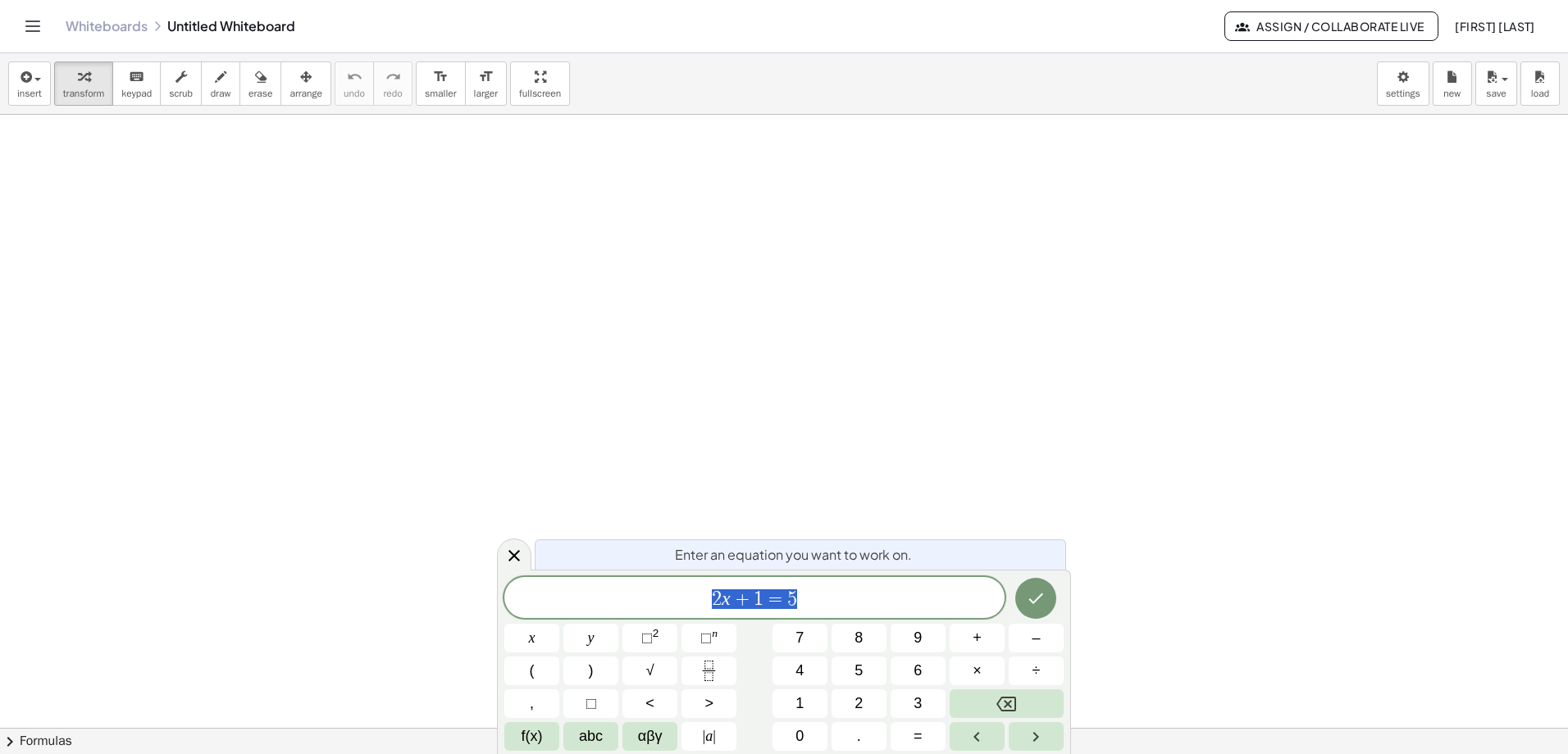 scroll, scrollTop: 82, scrollLeft: 0, axis: vertical 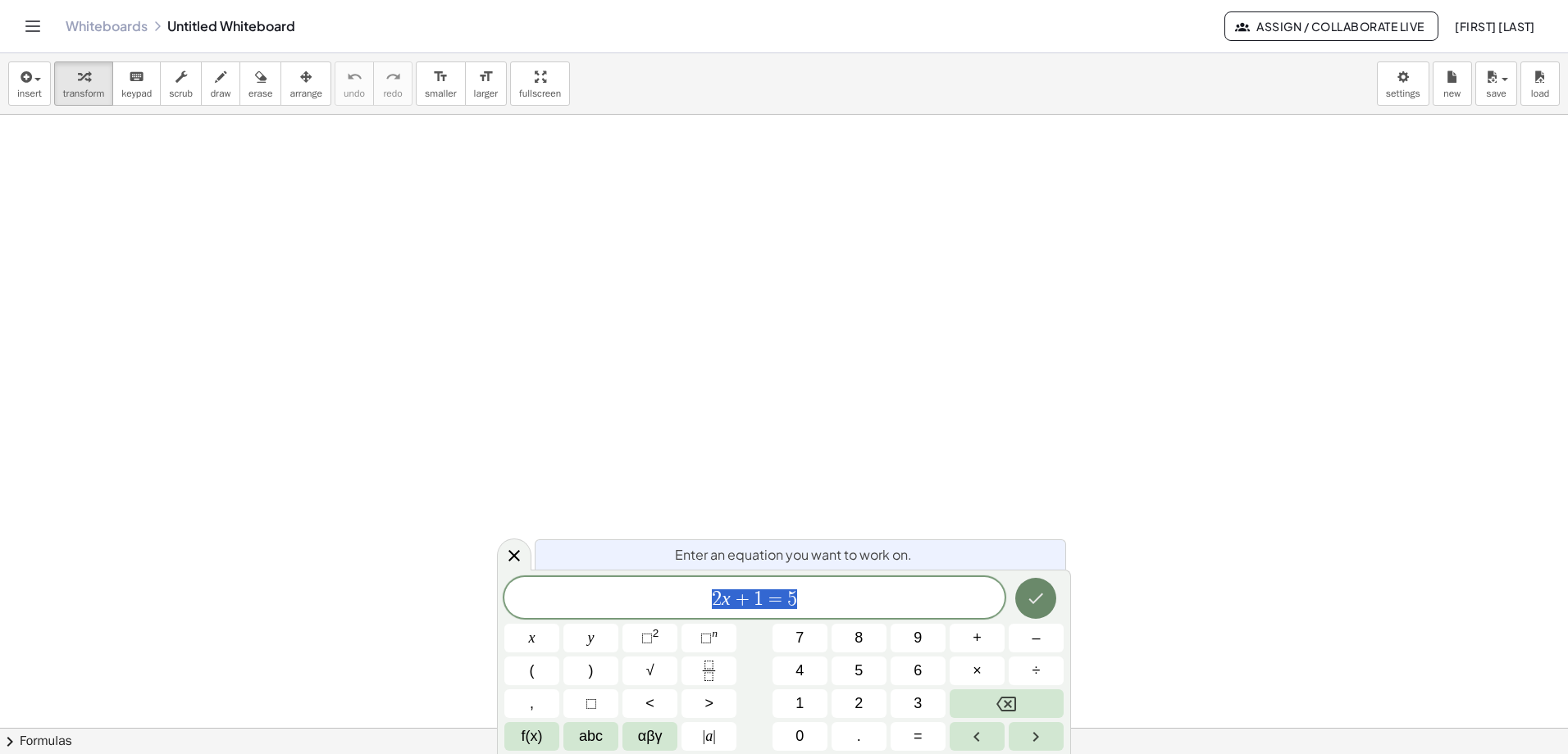 click at bounding box center (1036, 598) 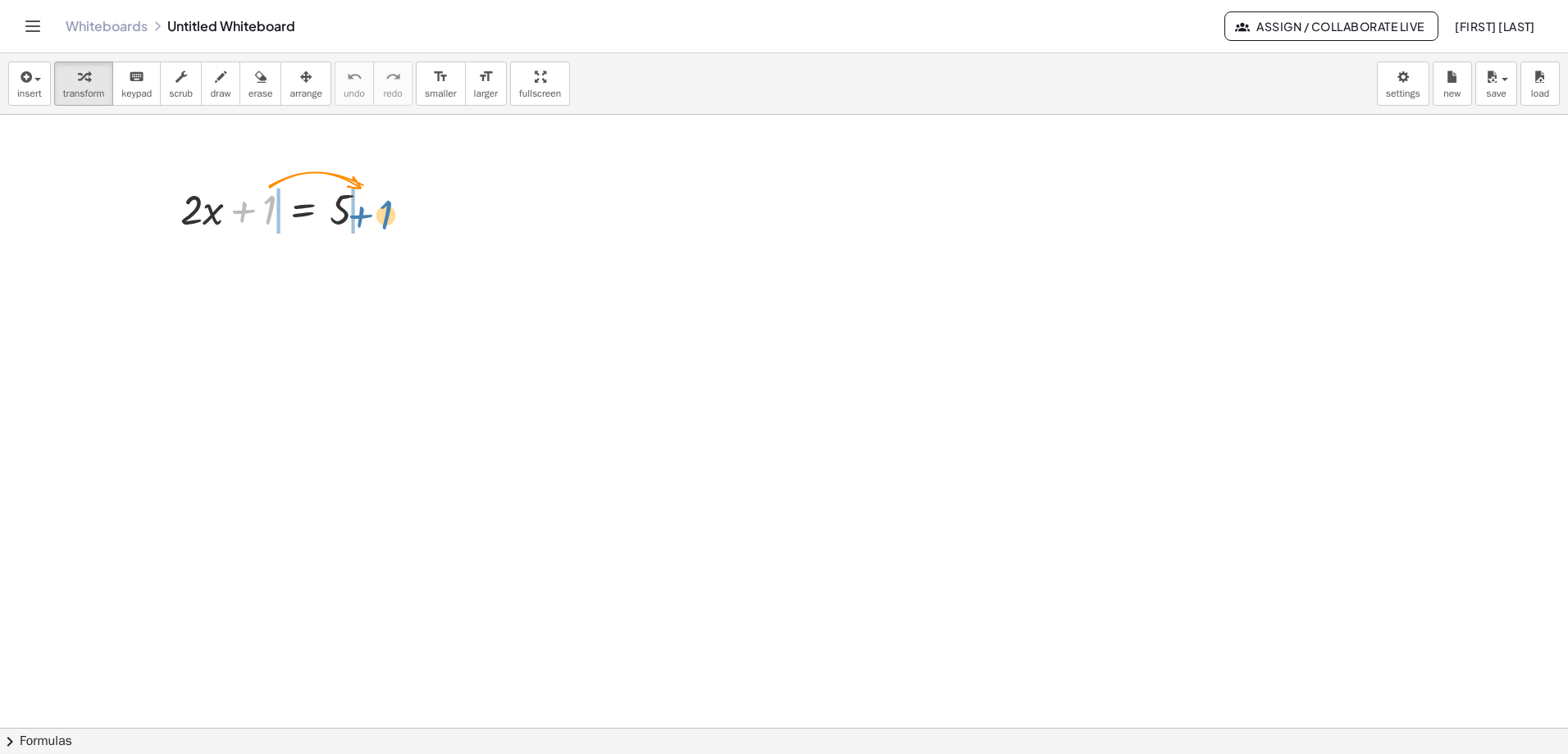 drag, startPoint x: 271, startPoint y: 205, endPoint x: 387, endPoint y: 210, distance: 116.10771 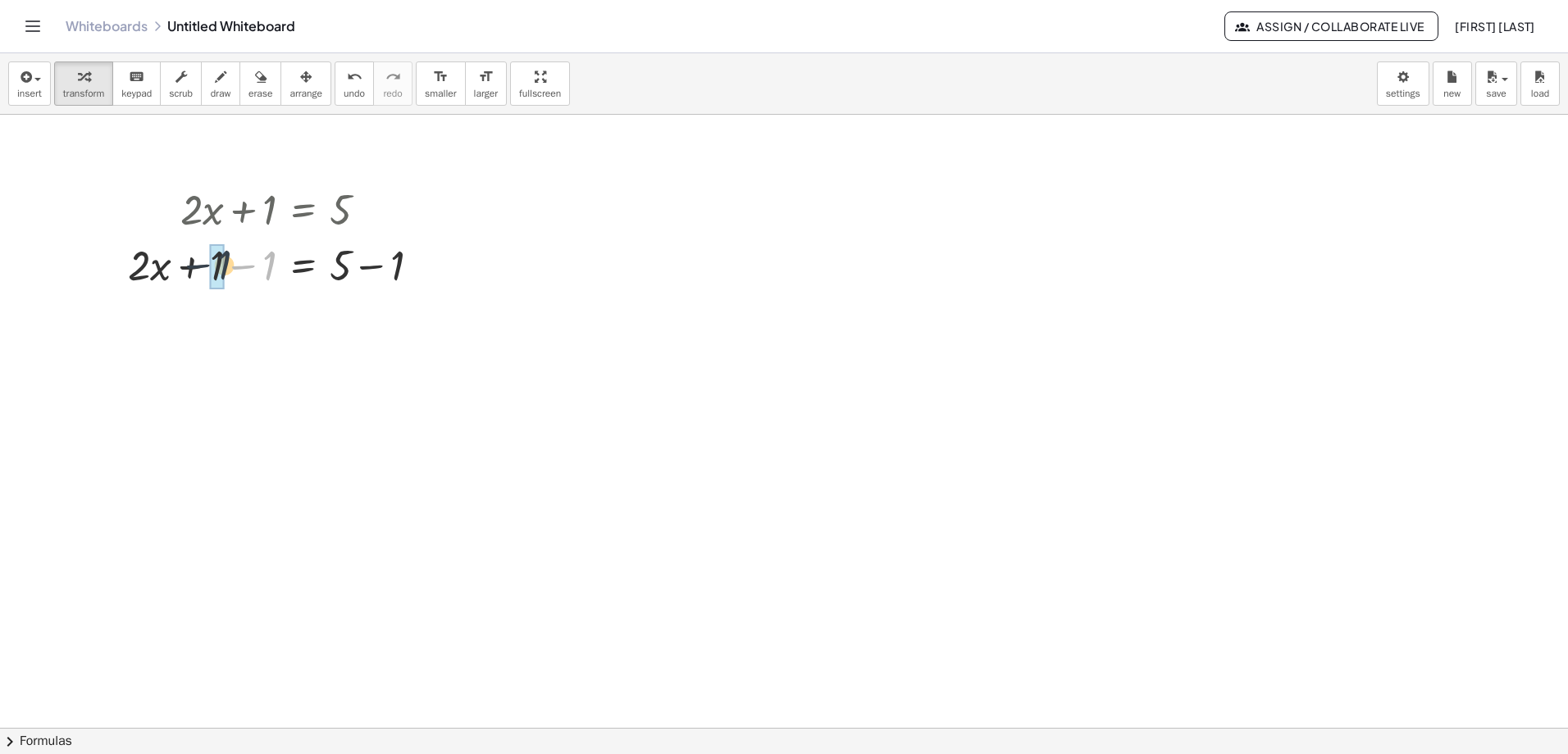 drag, startPoint x: 268, startPoint y: 262, endPoint x: 225, endPoint y: 261, distance: 43.011626 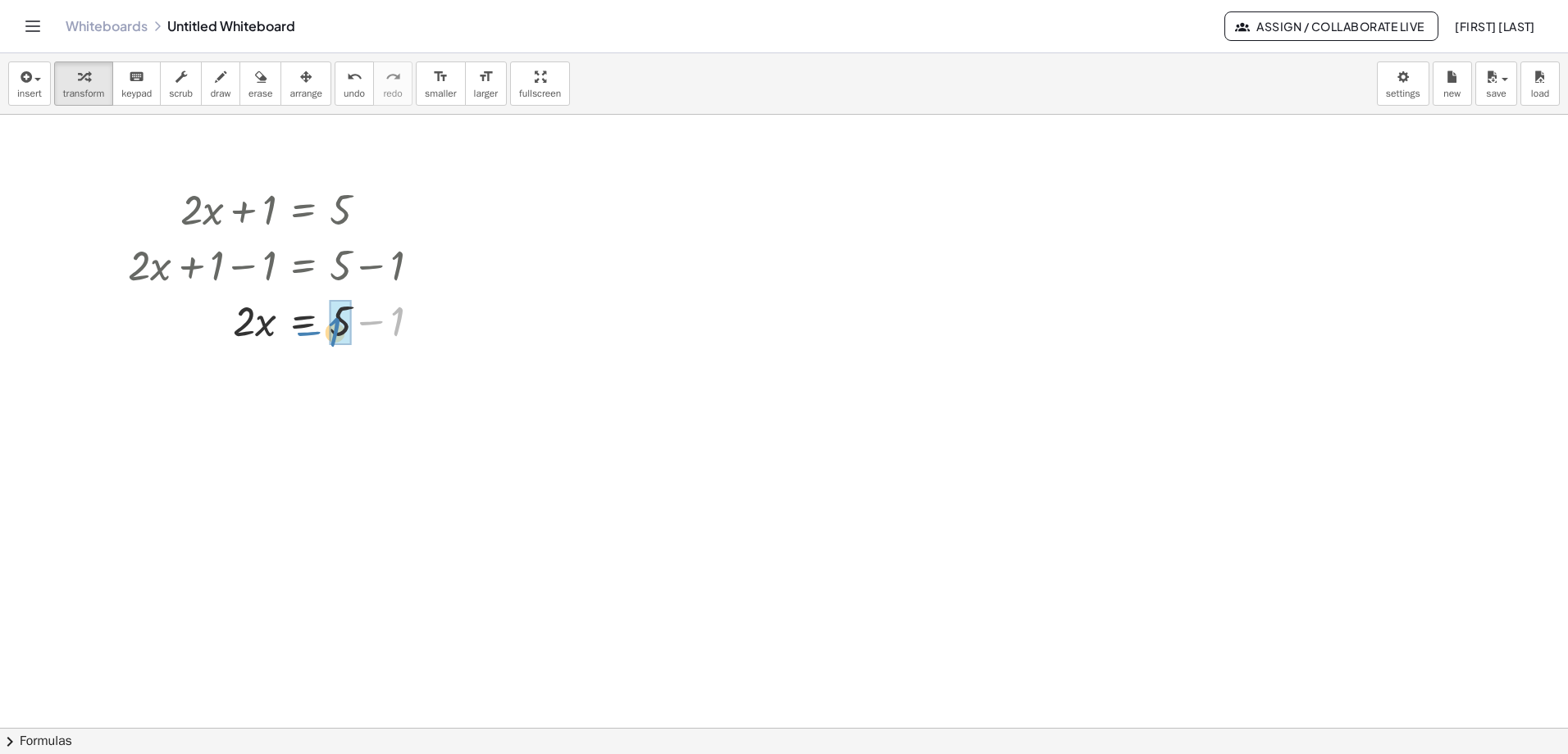 drag, startPoint x: 407, startPoint y: 264, endPoint x: 350, endPoint y: 273, distance: 57.70615 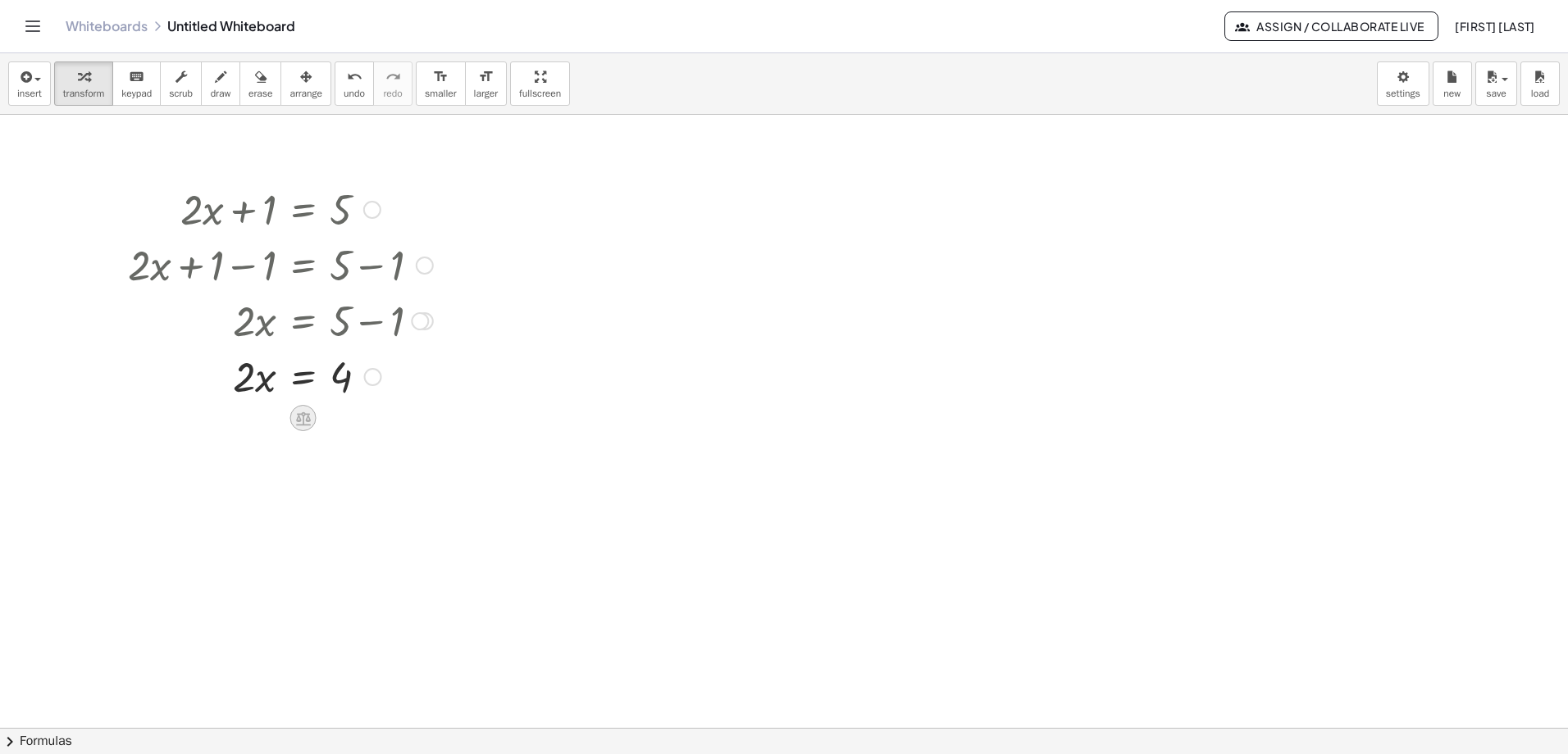 click 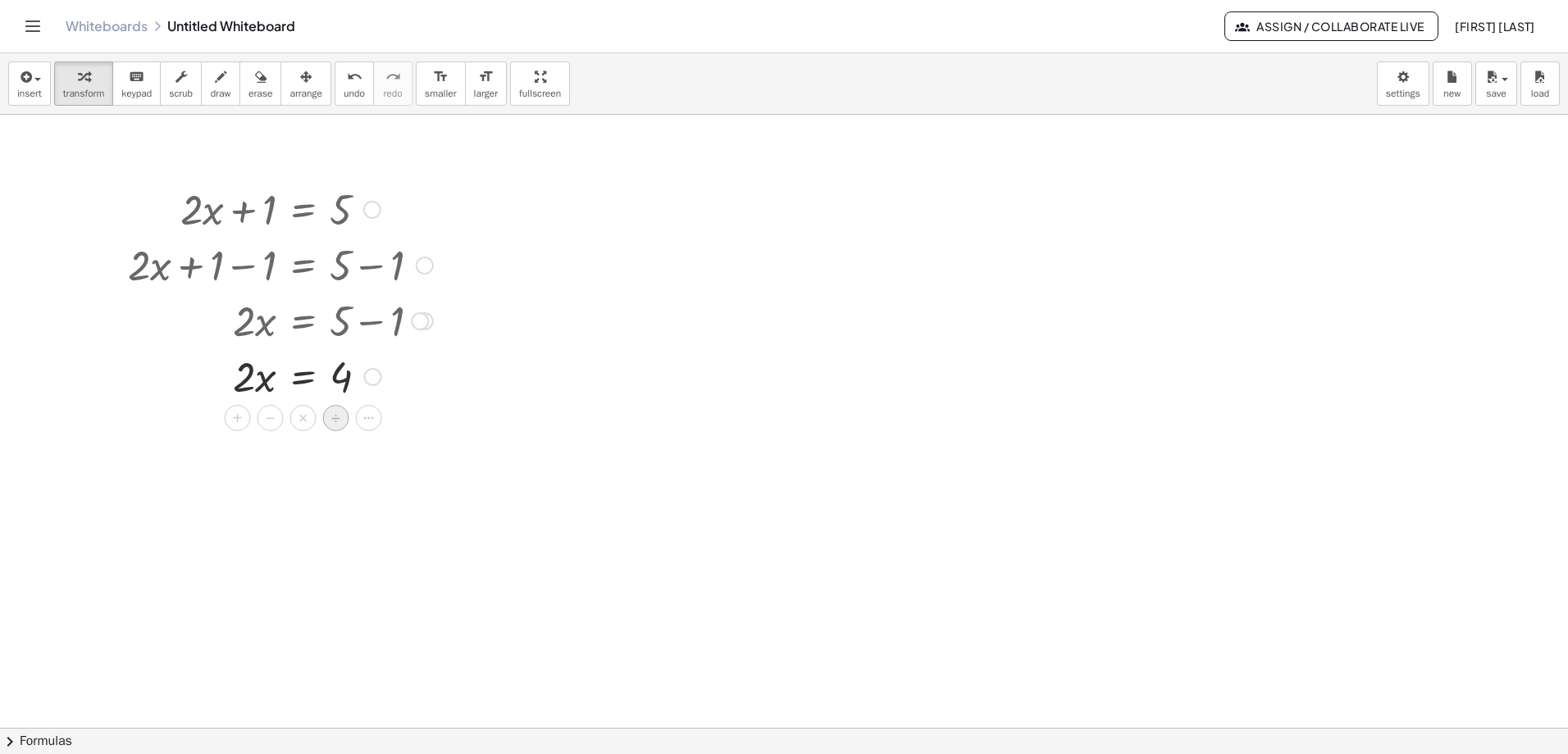 click on "÷" at bounding box center (335, 418) 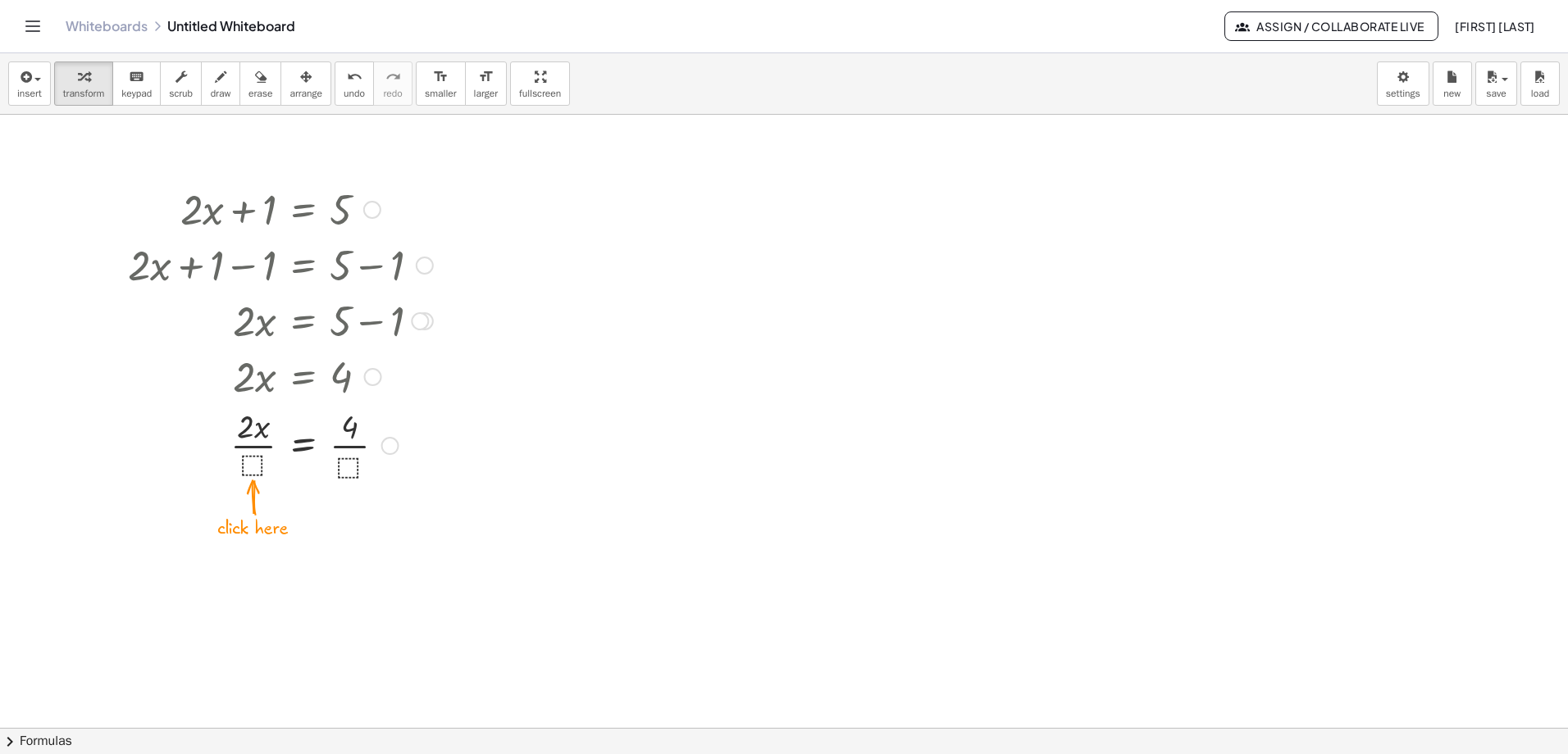 click at bounding box center [280, 444] 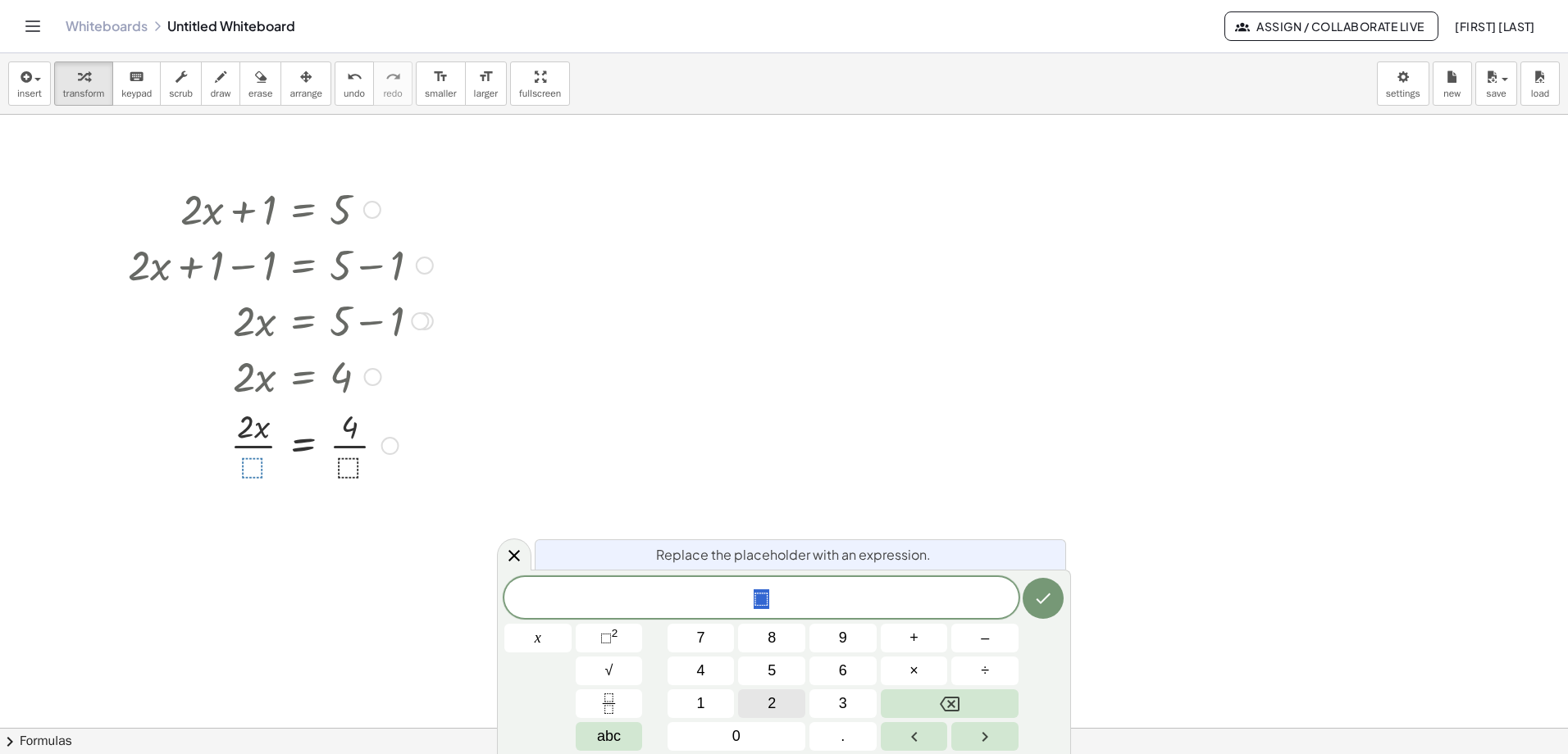 click on "2" at bounding box center (772, 703) 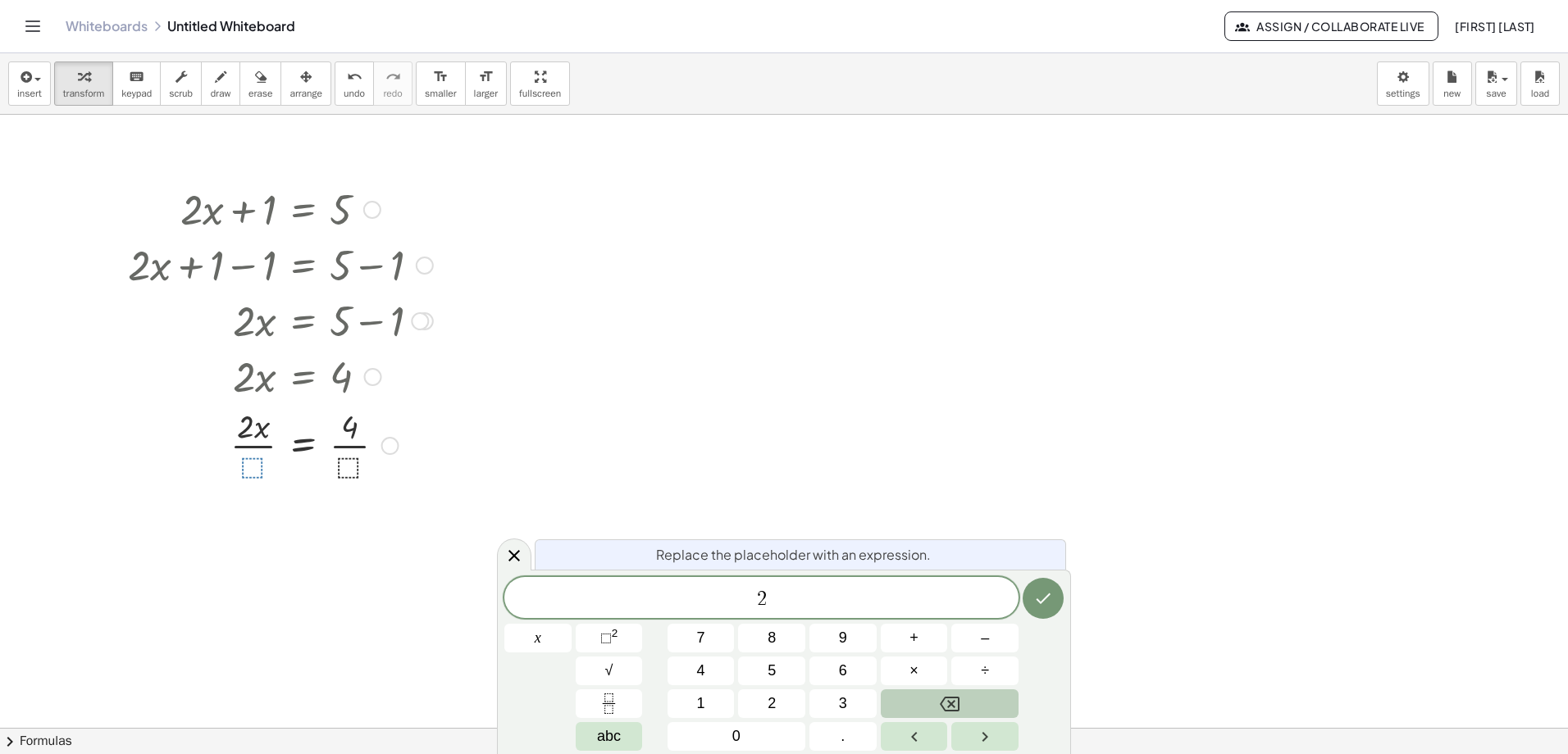 click 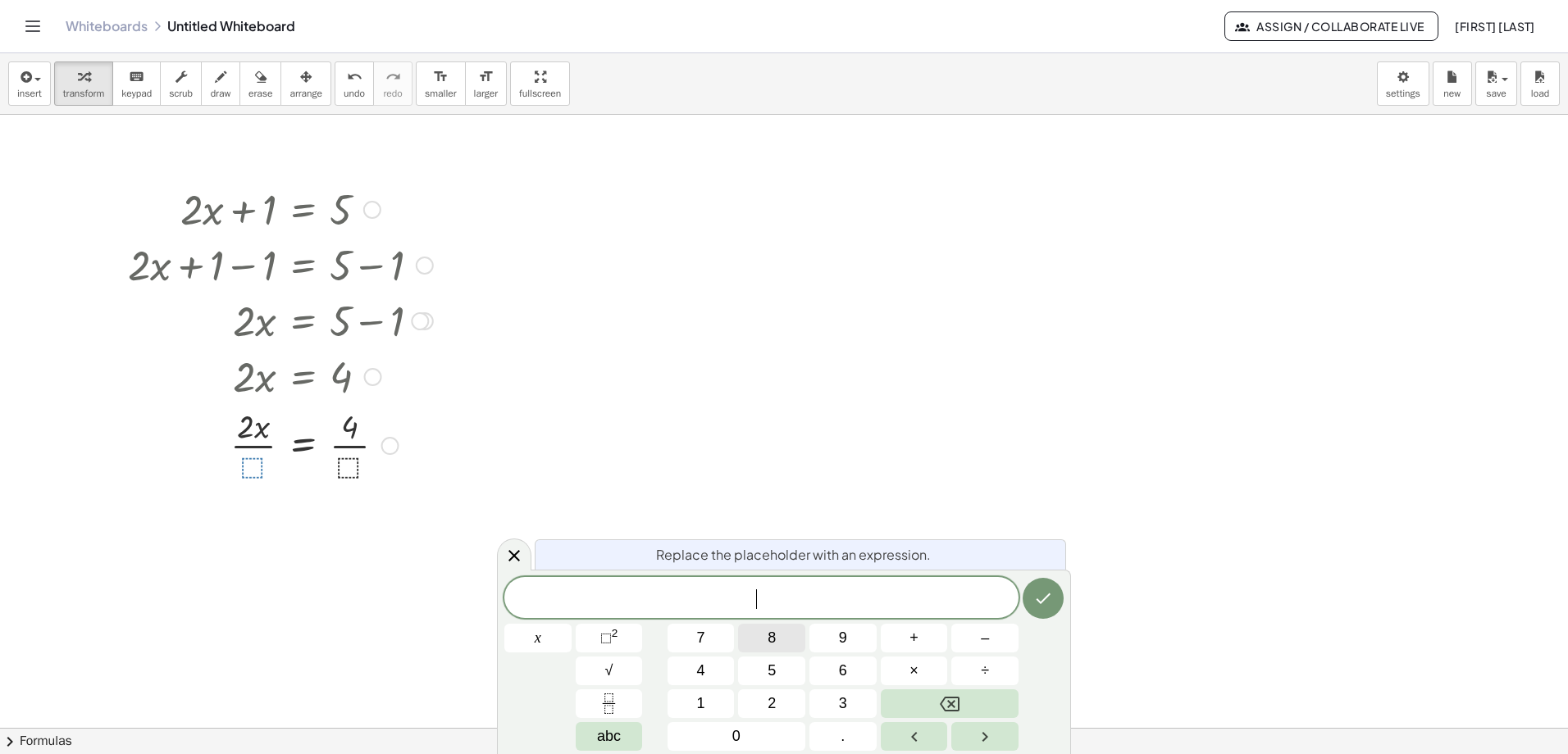click on "8" at bounding box center (772, 638) 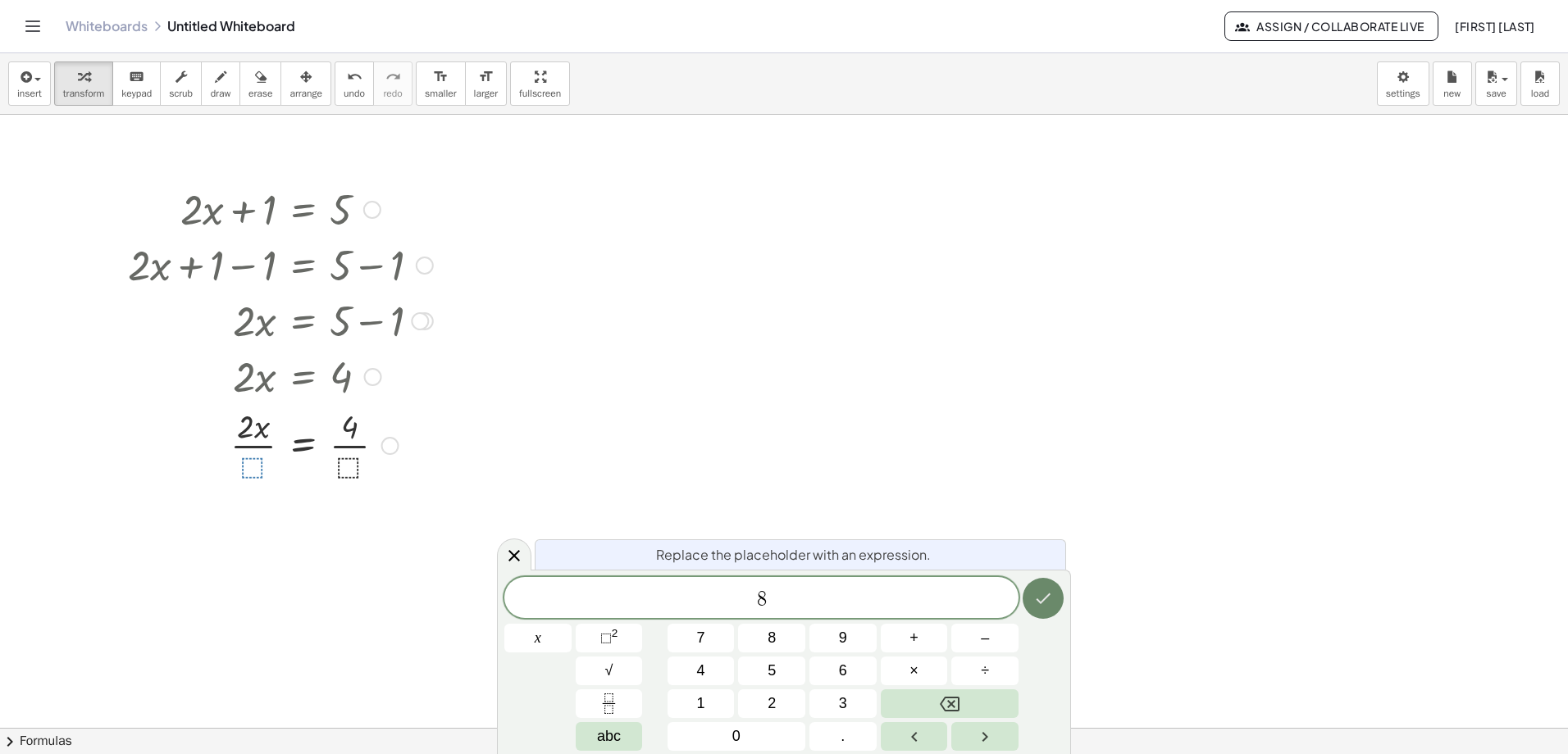 click at bounding box center (1043, 598) 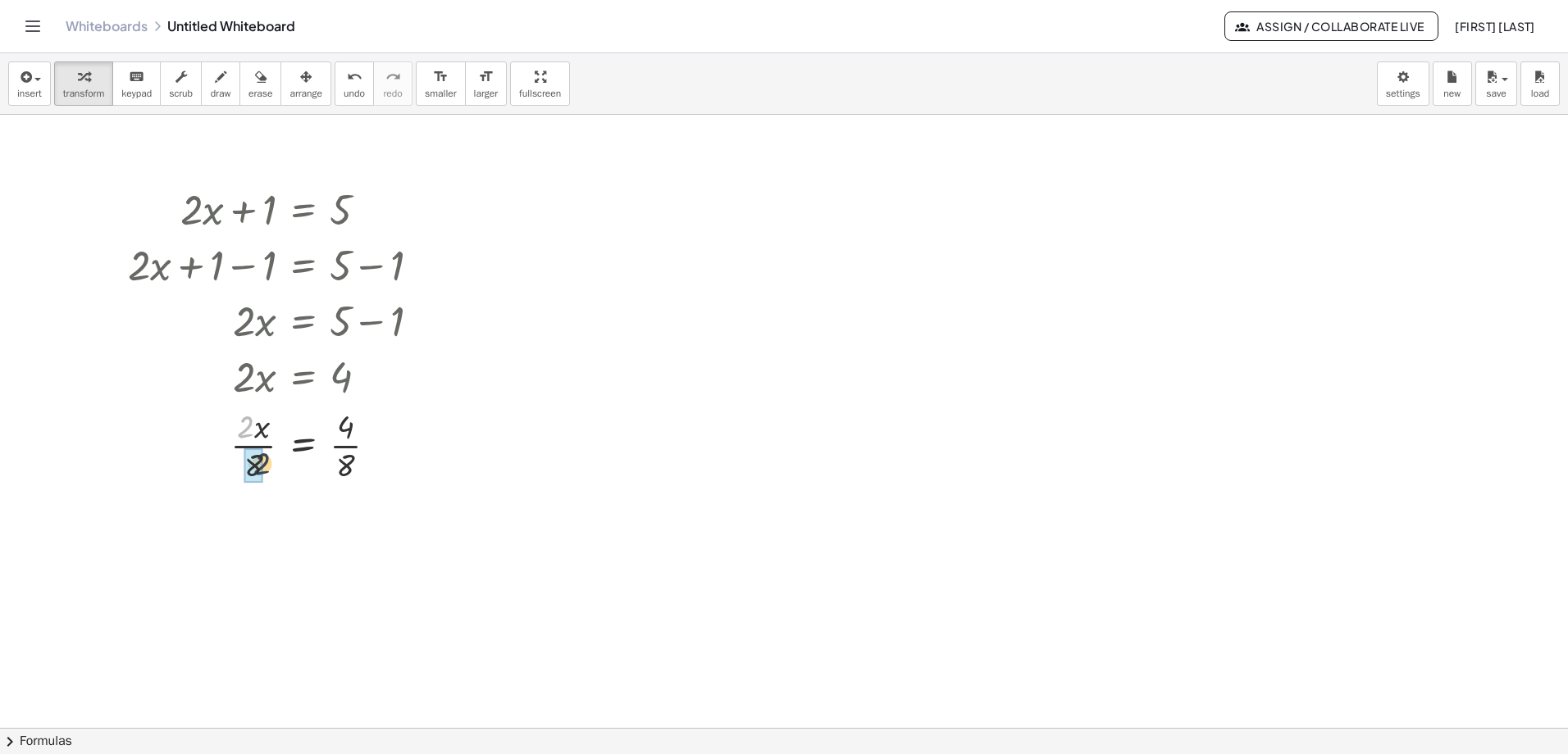drag, startPoint x: 244, startPoint y: 427, endPoint x: 260, endPoint y: 465, distance: 41.231056 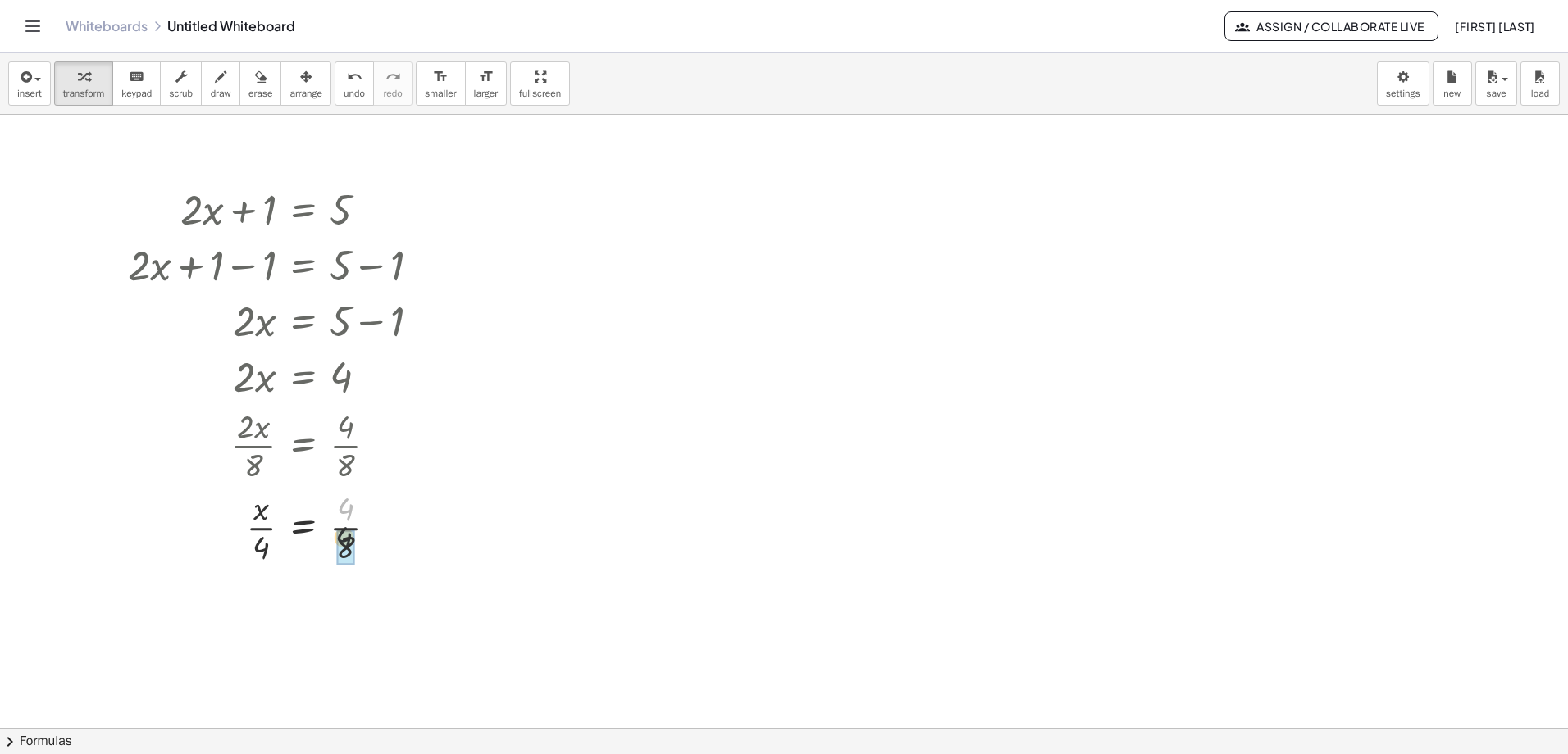 drag, startPoint x: 351, startPoint y: 508, endPoint x: 349, endPoint y: 547, distance: 39.05125 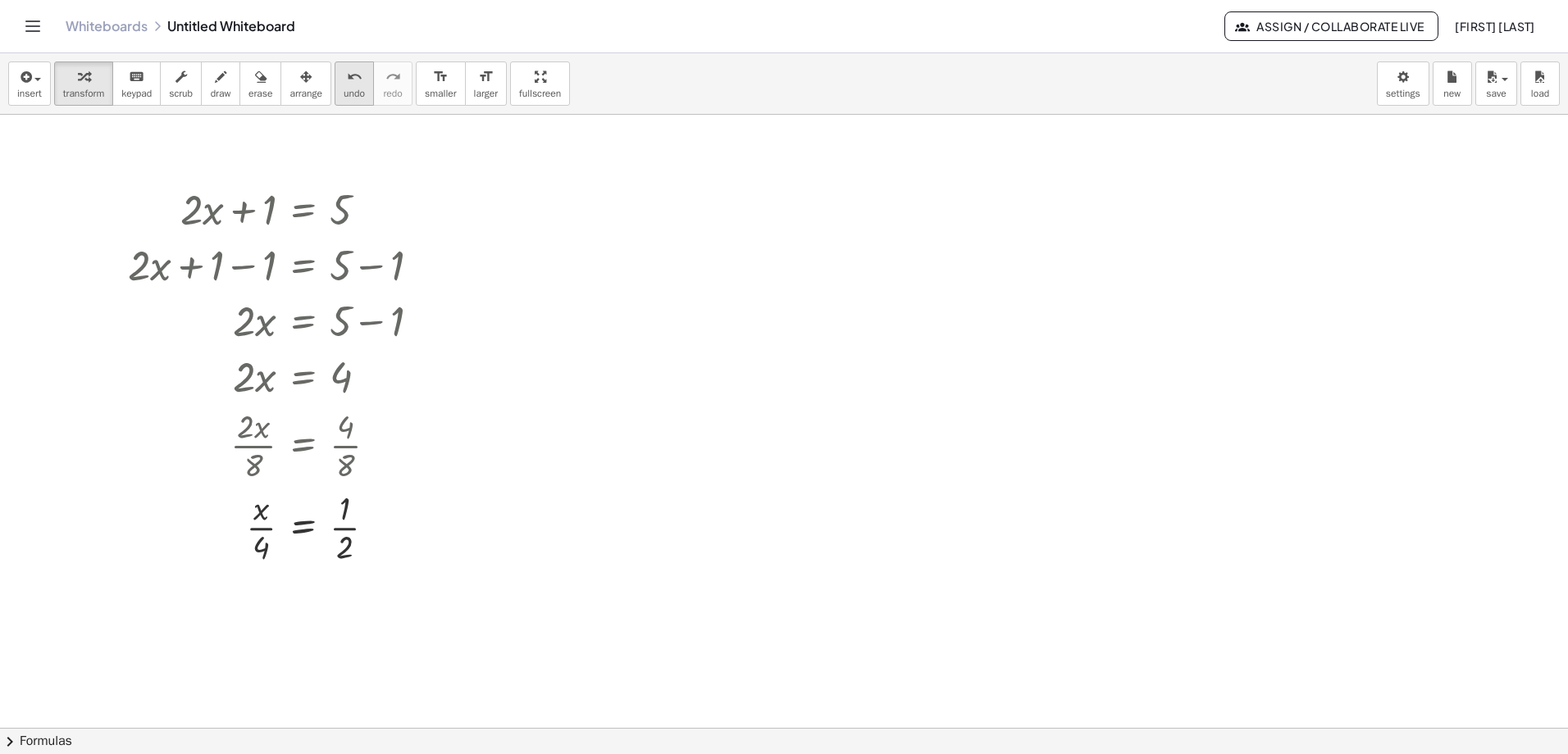 click on "undo" at bounding box center (354, 93) 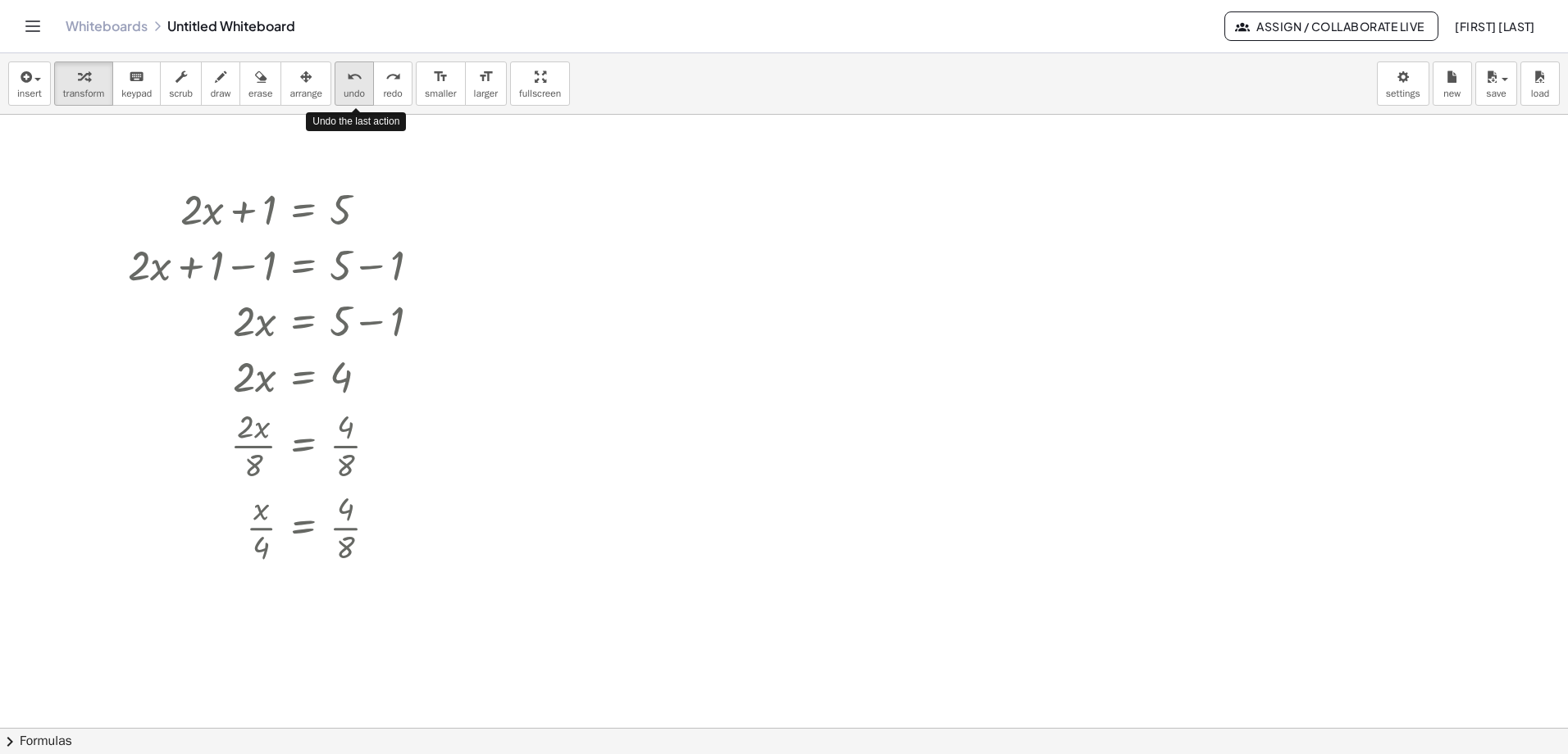 click on "undo" at bounding box center (354, 93) 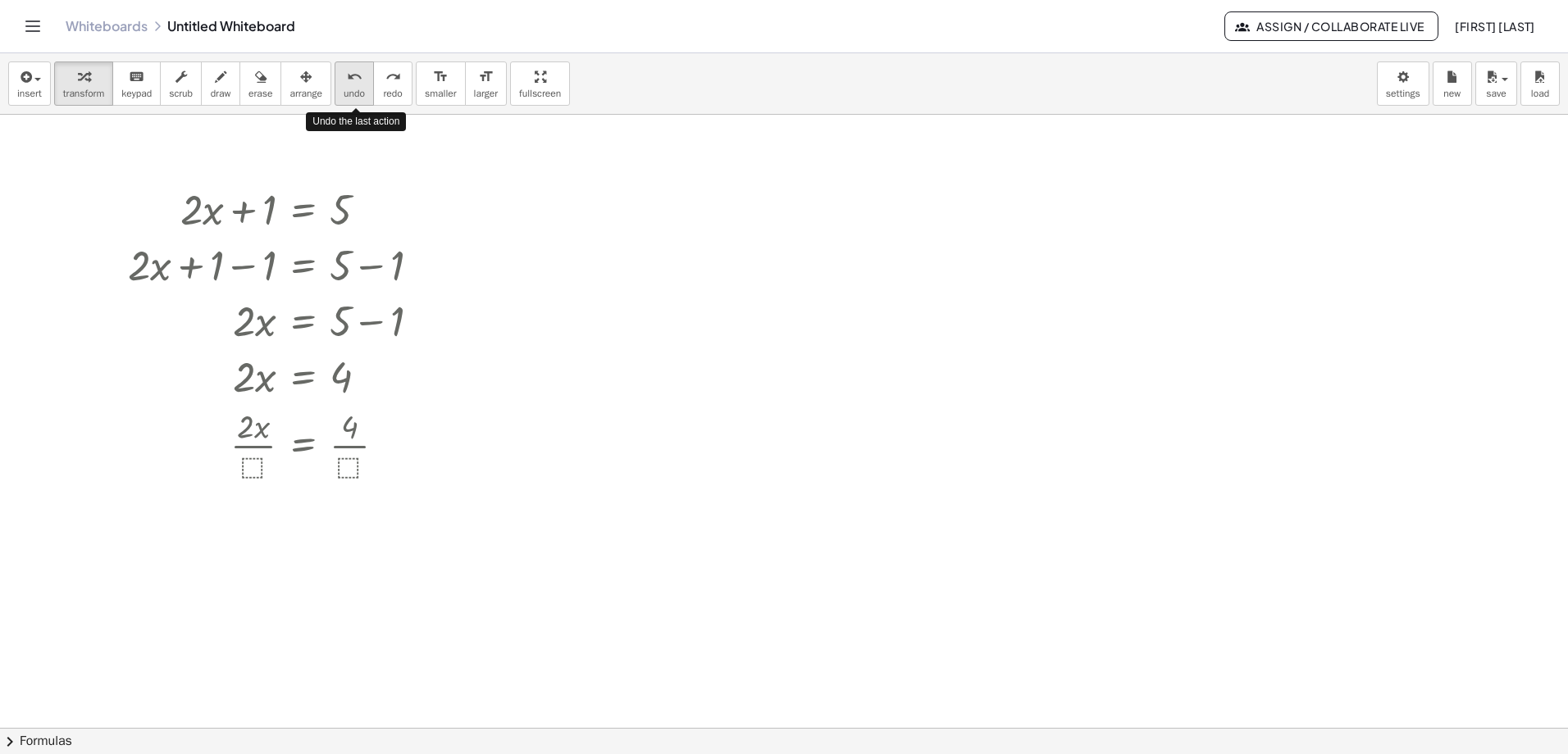 click on "undo" at bounding box center [354, 93] 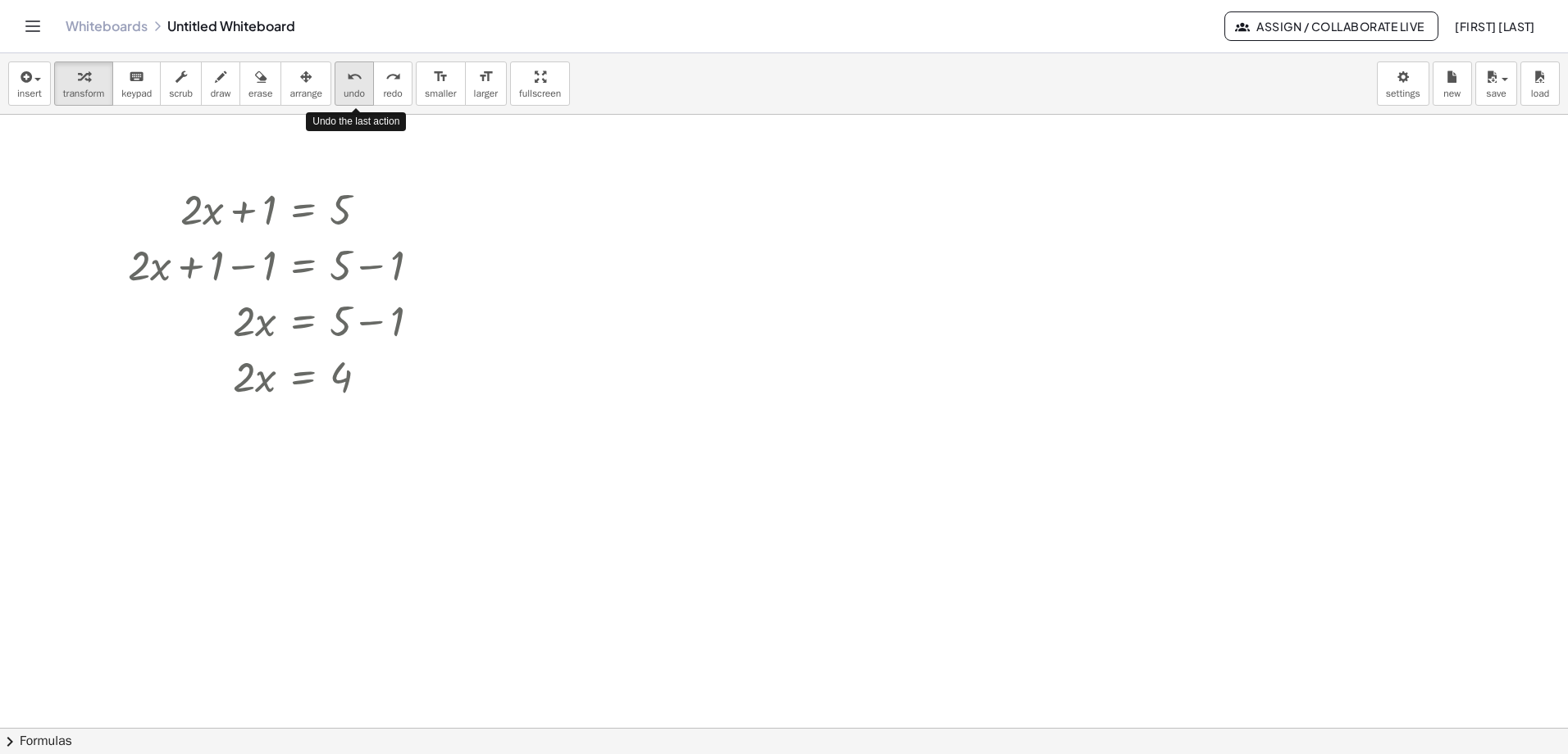 click on "undo" at bounding box center [354, 93] 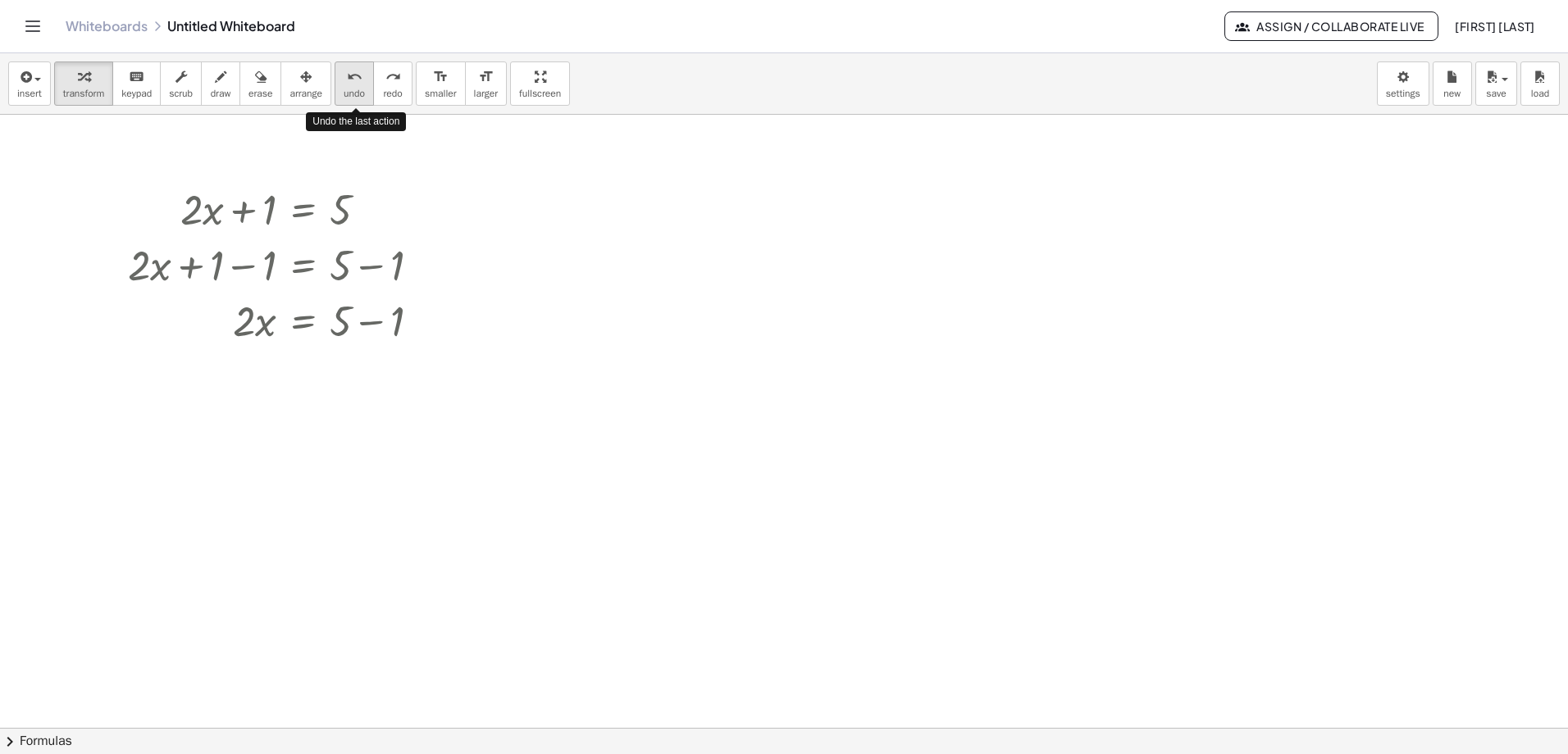 click on "undo" at bounding box center [354, 93] 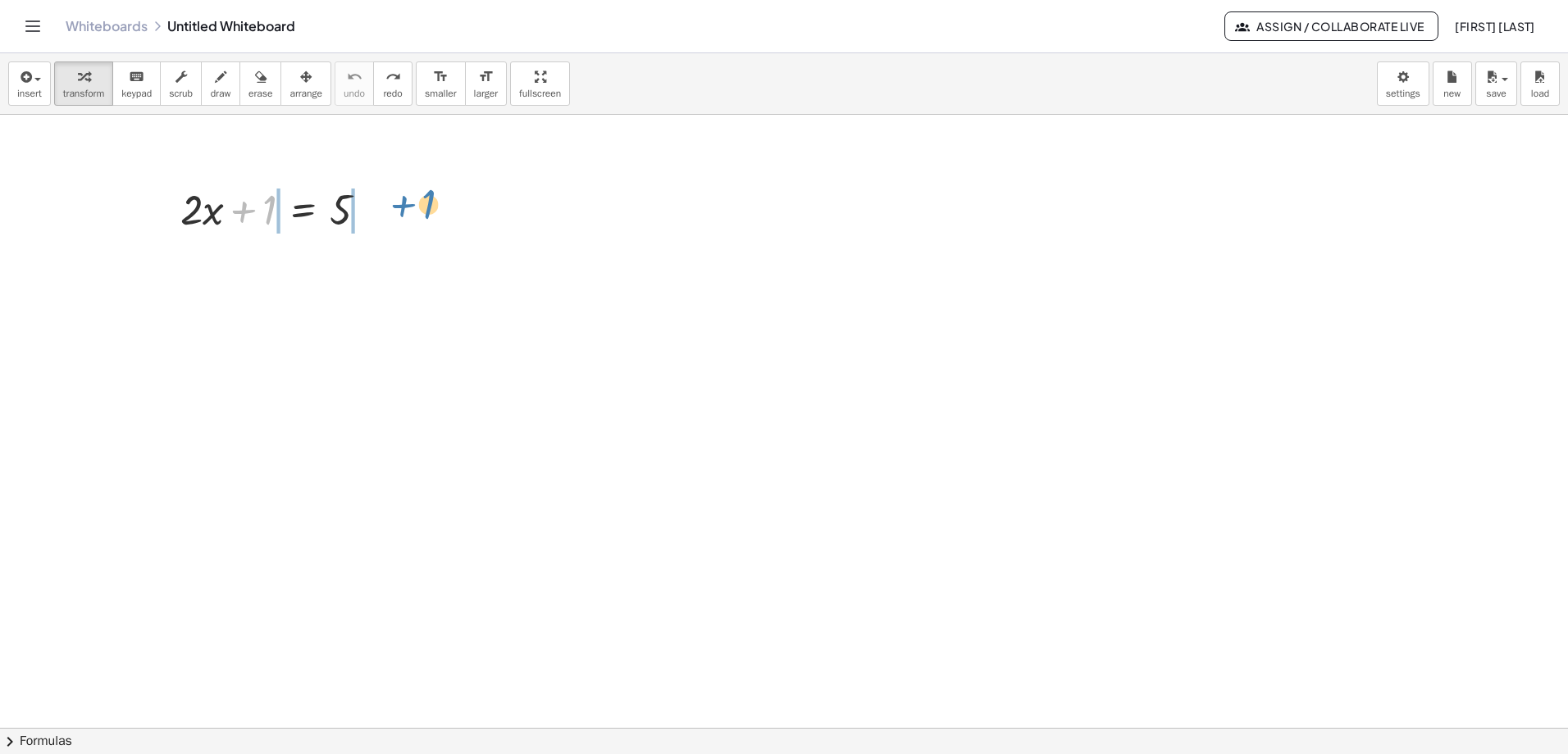 drag, startPoint x: 267, startPoint y: 212, endPoint x: 426, endPoint y: 207, distance: 159.0786 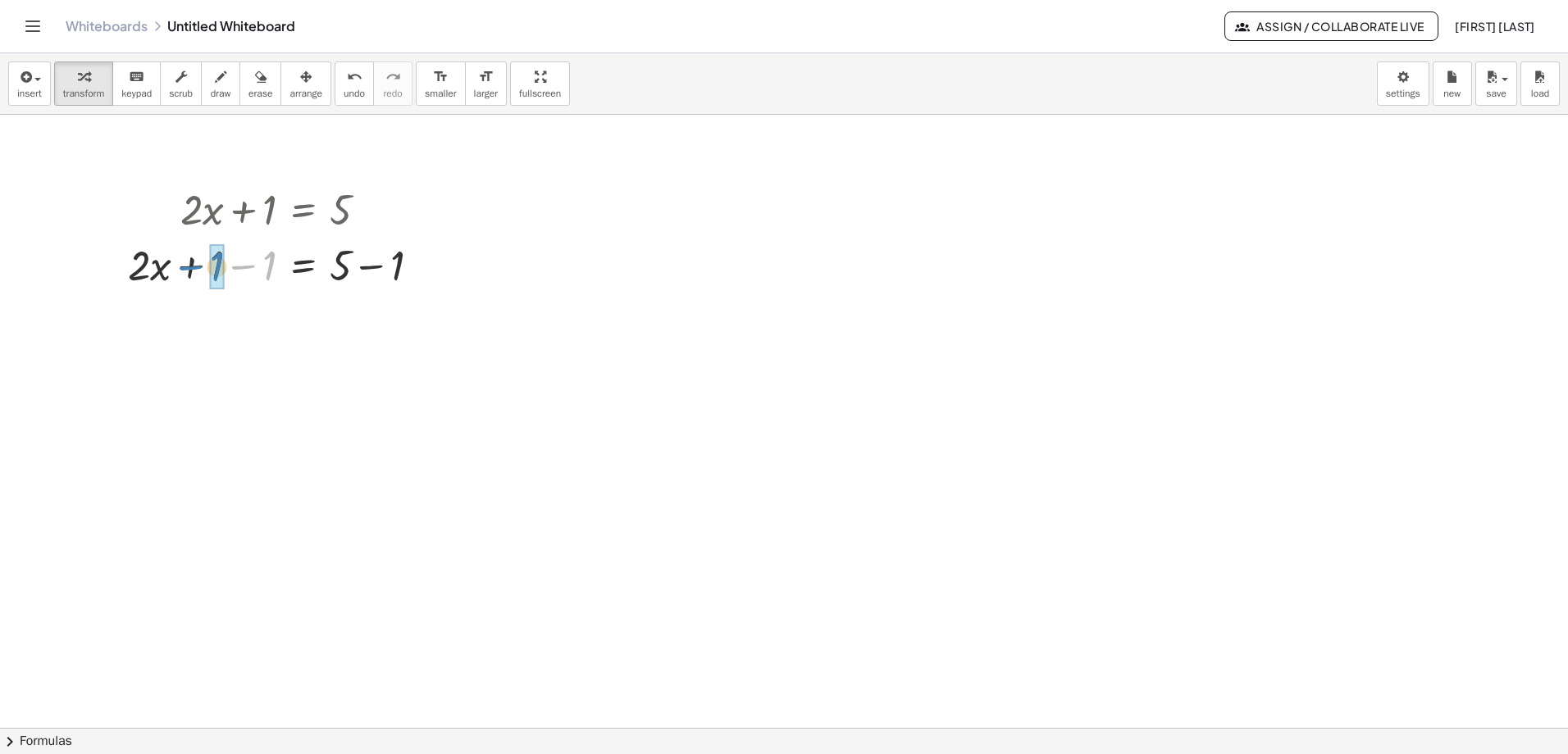 drag, startPoint x: 268, startPoint y: 269, endPoint x: 216, endPoint y: 270, distance: 52.00961 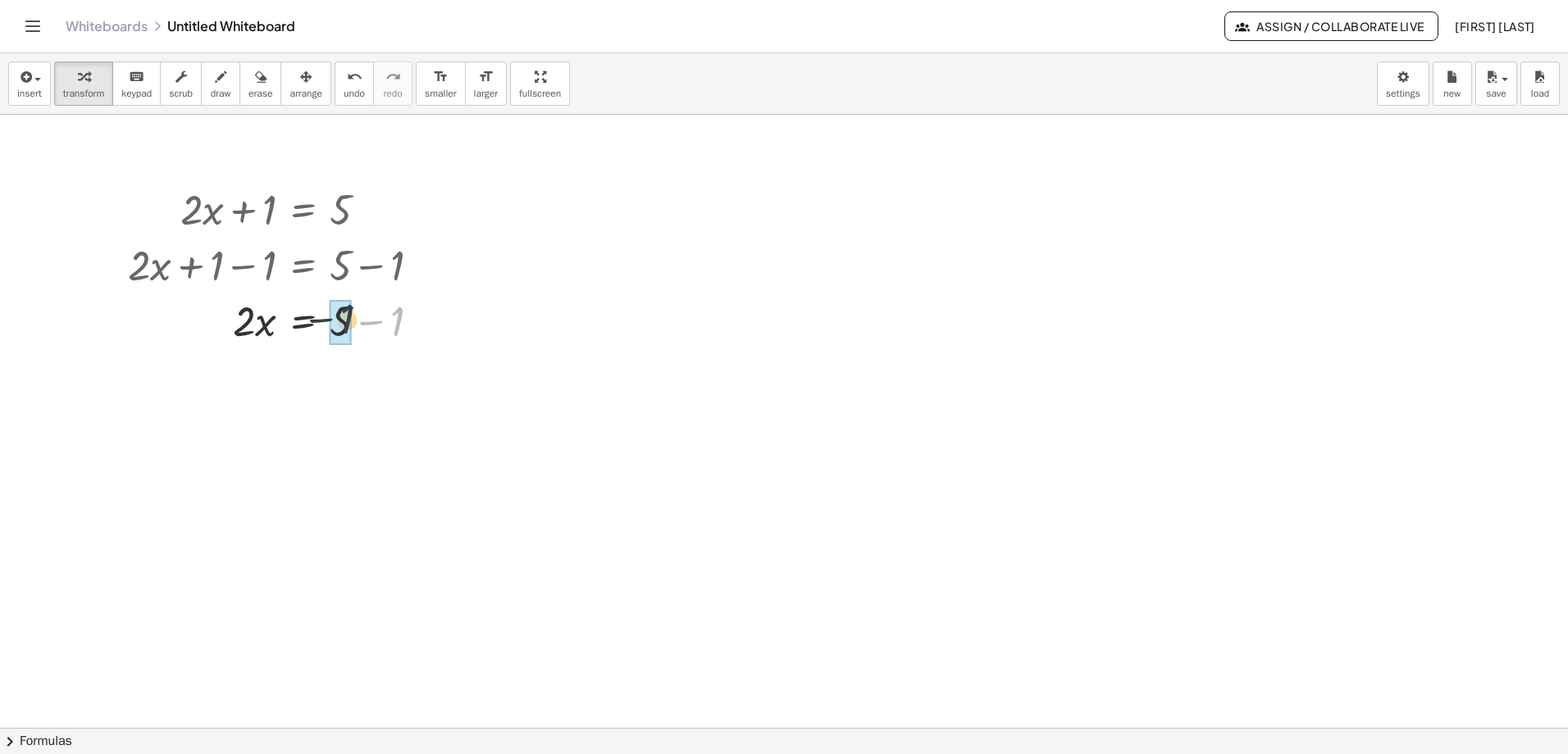 drag, startPoint x: 401, startPoint y: 320, endPoint x: 346, endPoint y: 321, distance: 55.00909 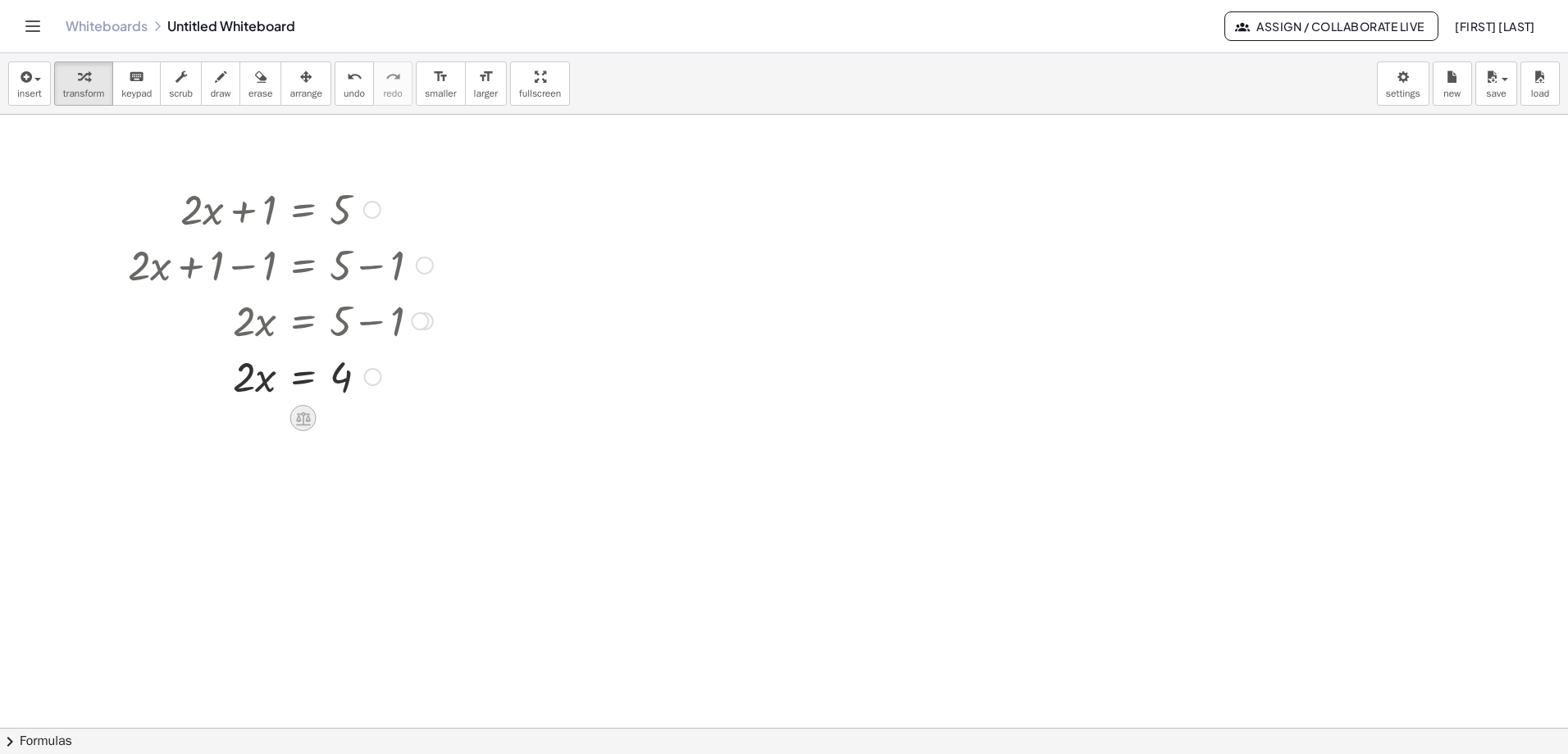 click 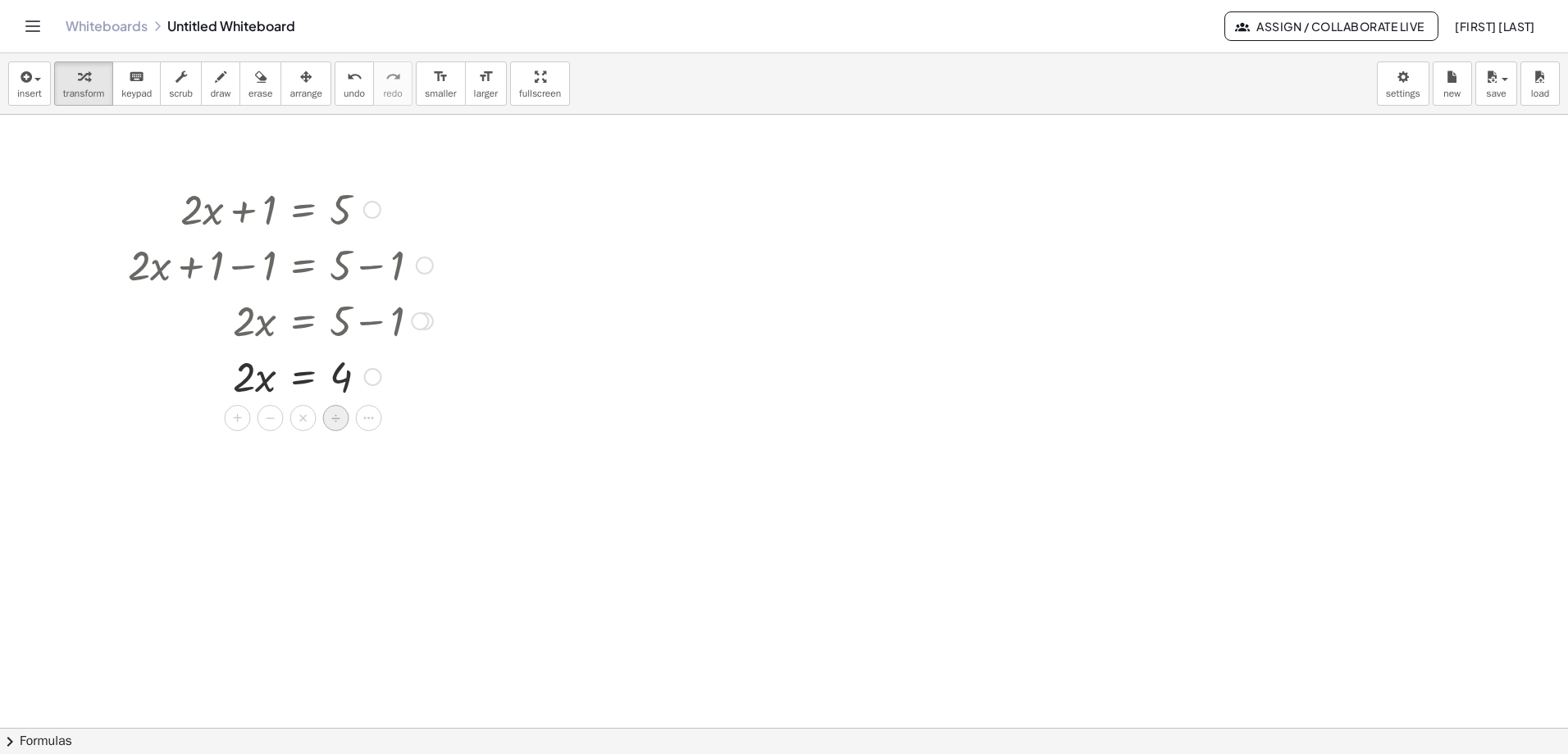 click on "÷" at bounding box center [335, 418] 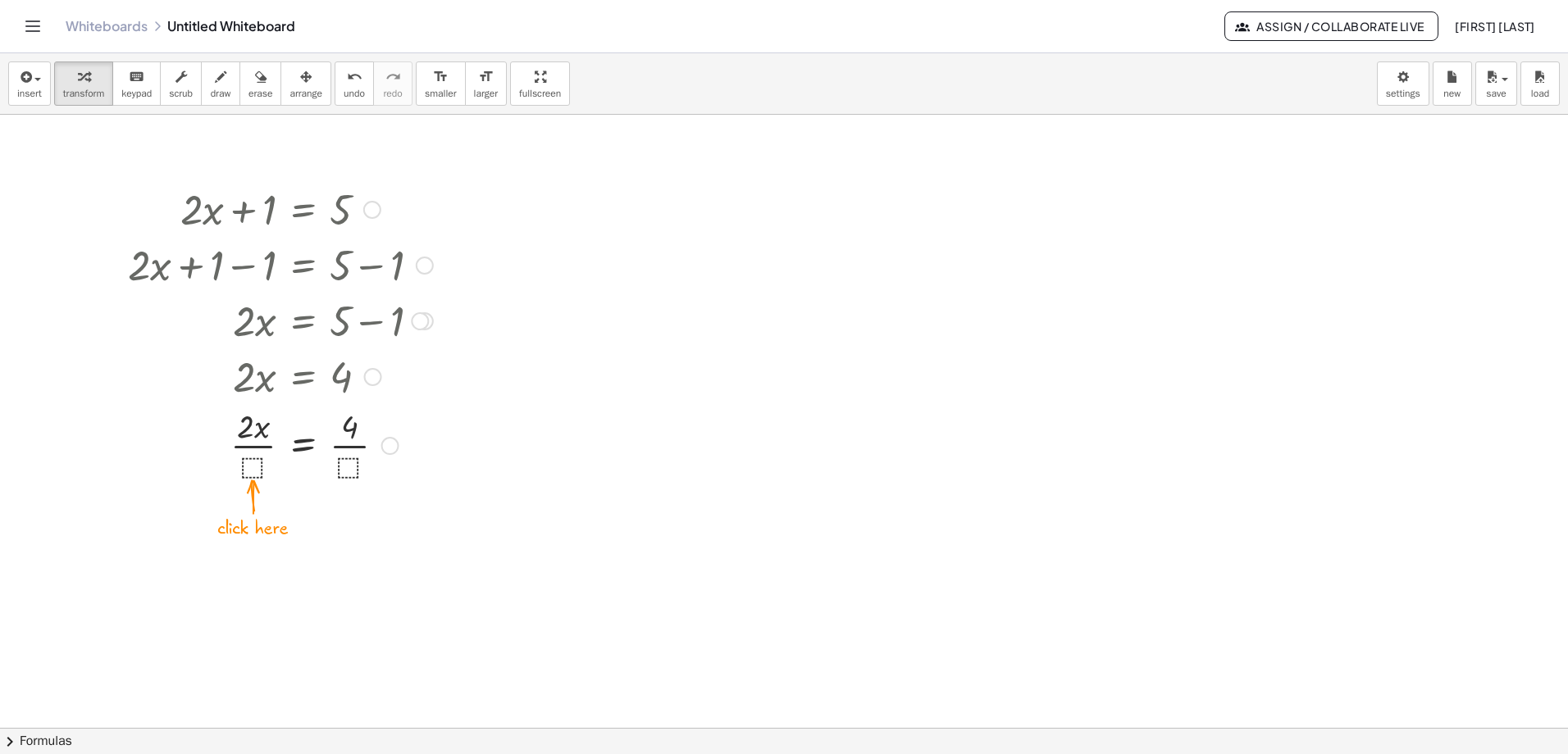 click at bounding box center [280, 444] 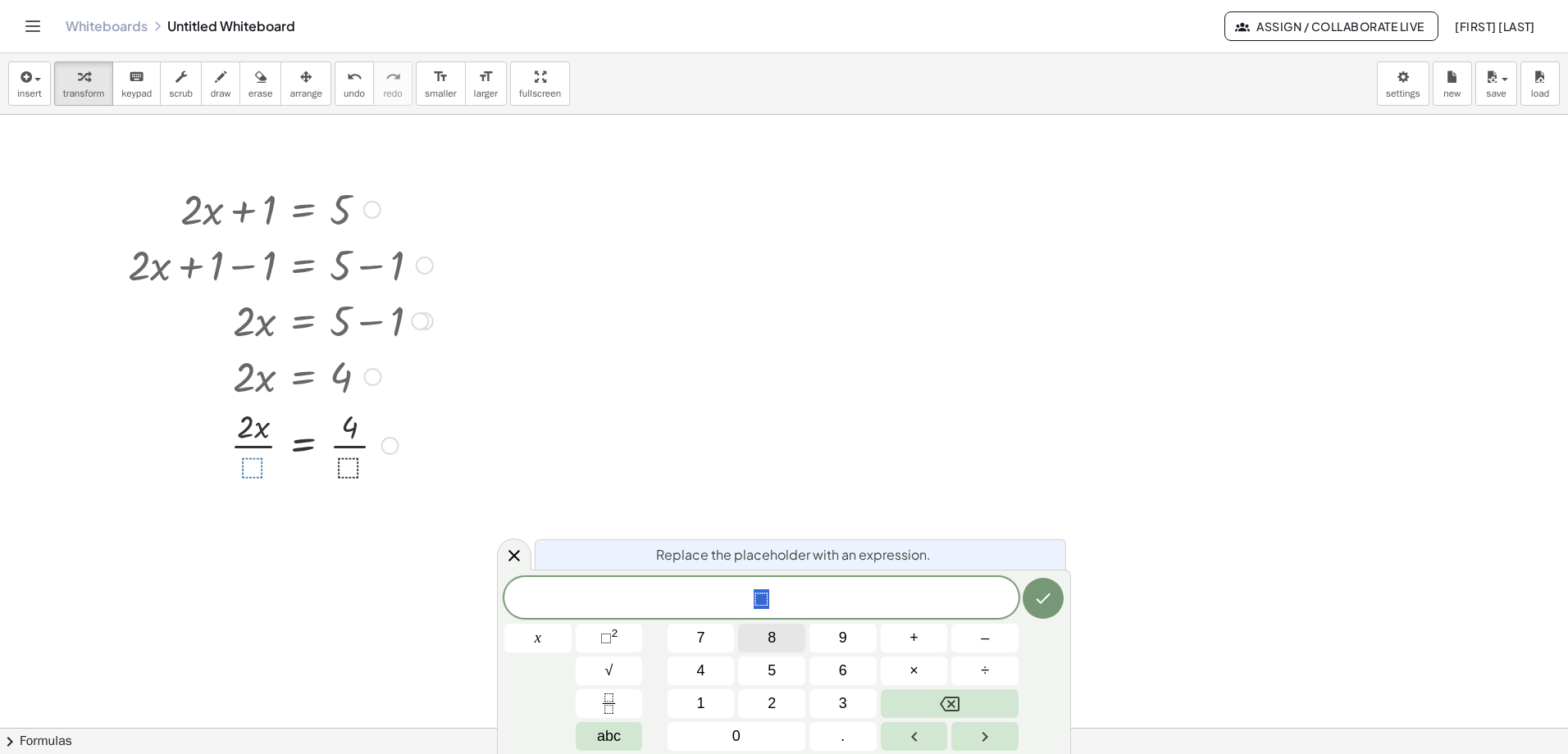 click on "8" at bounding box center [772, 638] 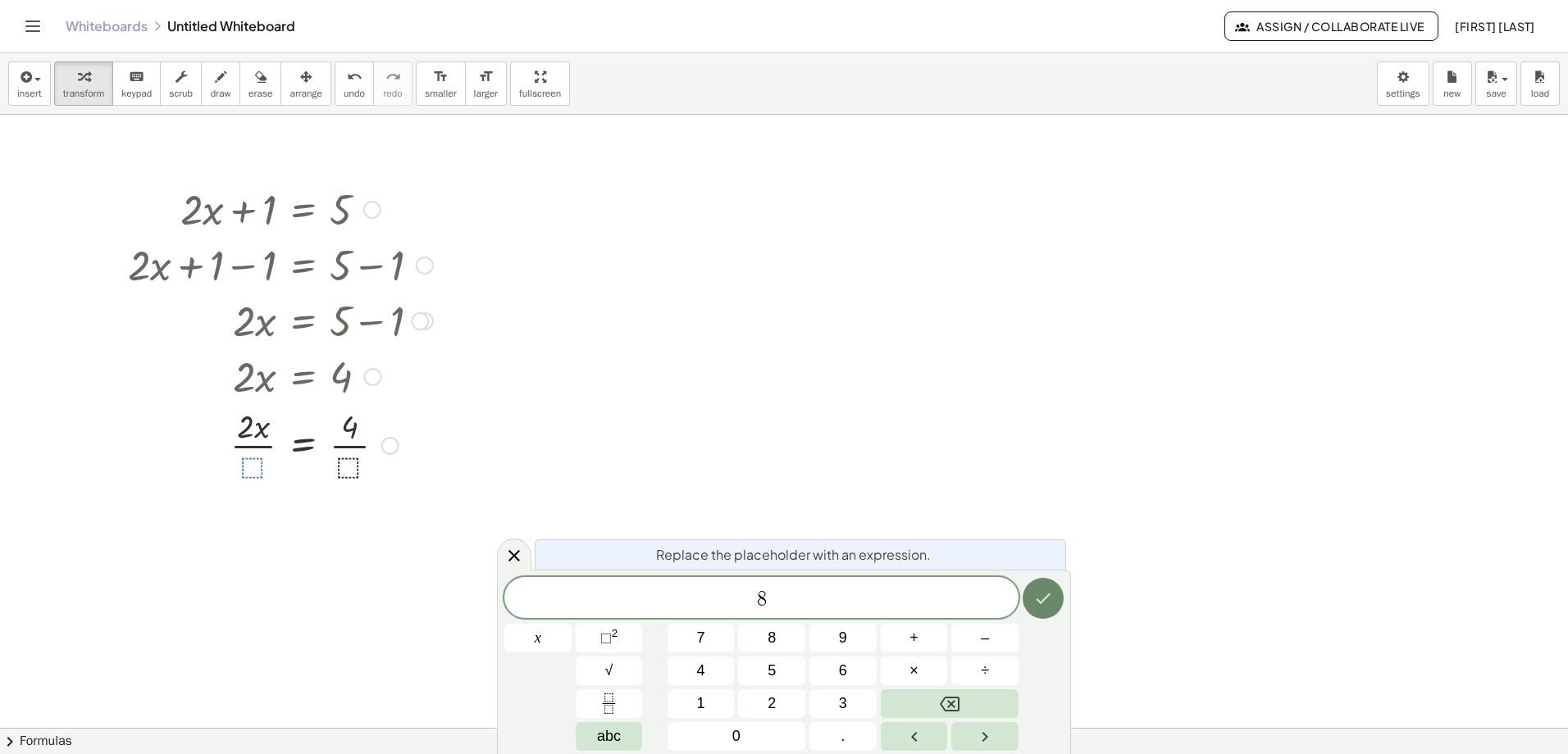click 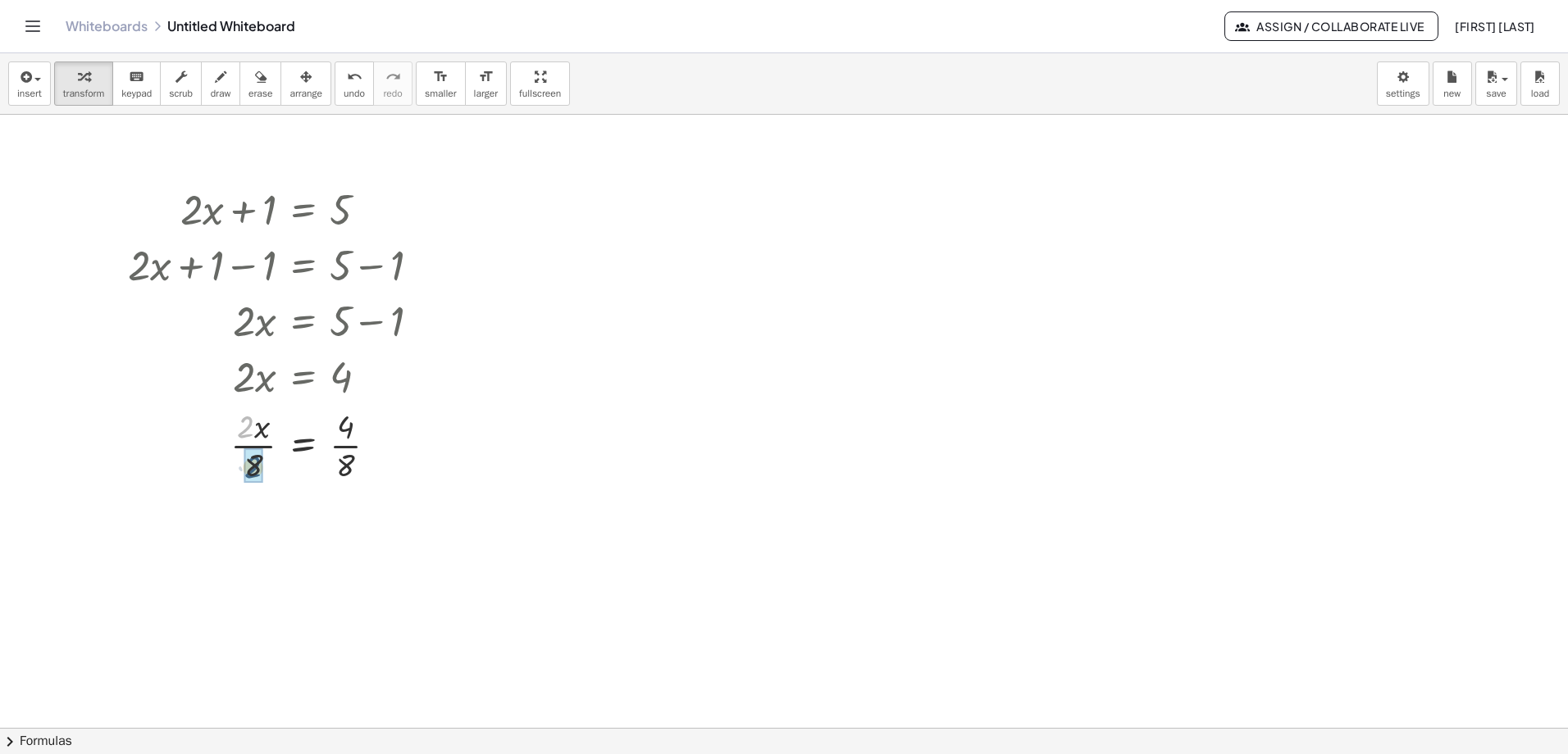 drag, startPoint x: 247, startPoint y: 428, endPoint x: 254, endPoint y: 469, distance: 41.593269 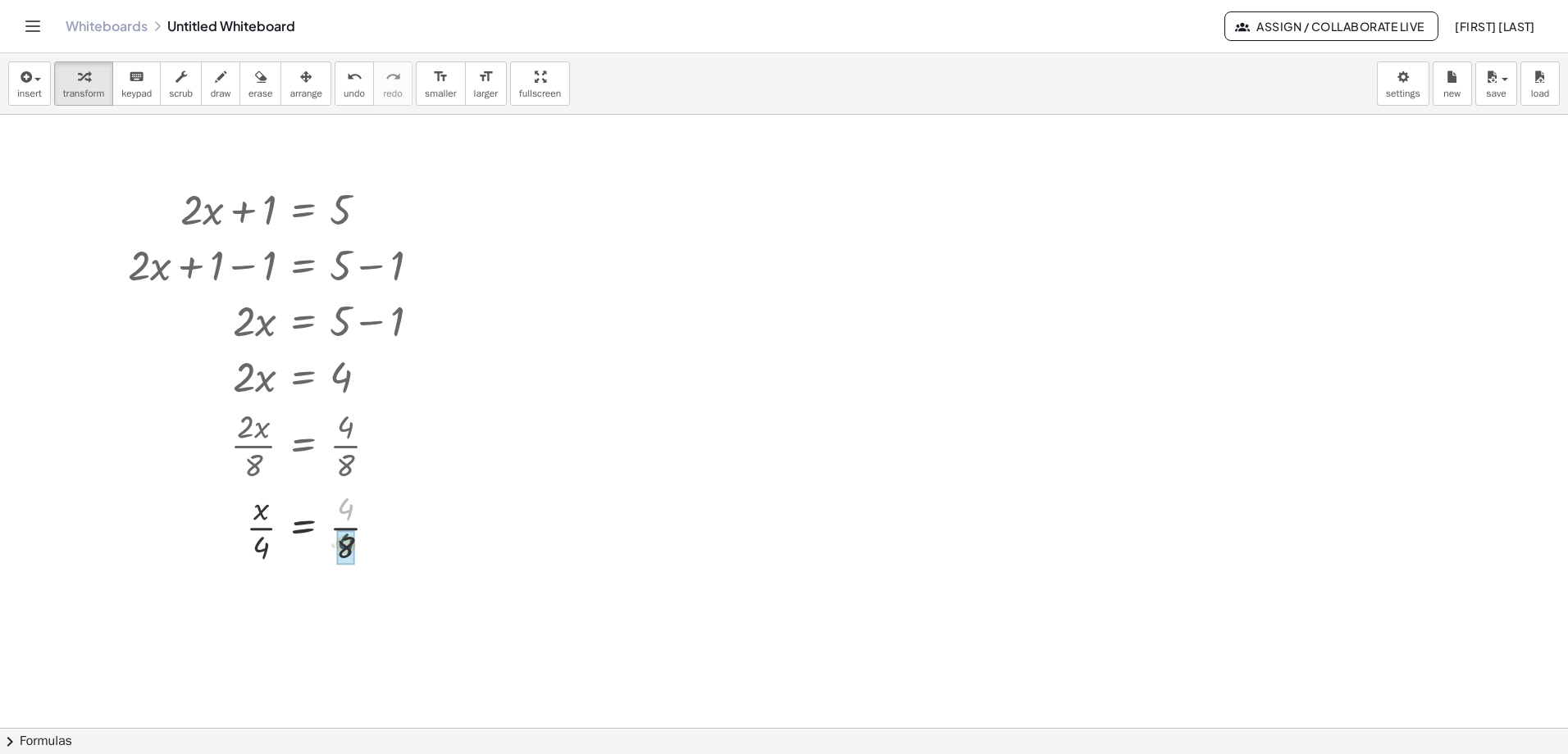 drag, startPoint x: 346, startPoint y: 504, endPoint x: 346, endPoint y: 539, distance: 35 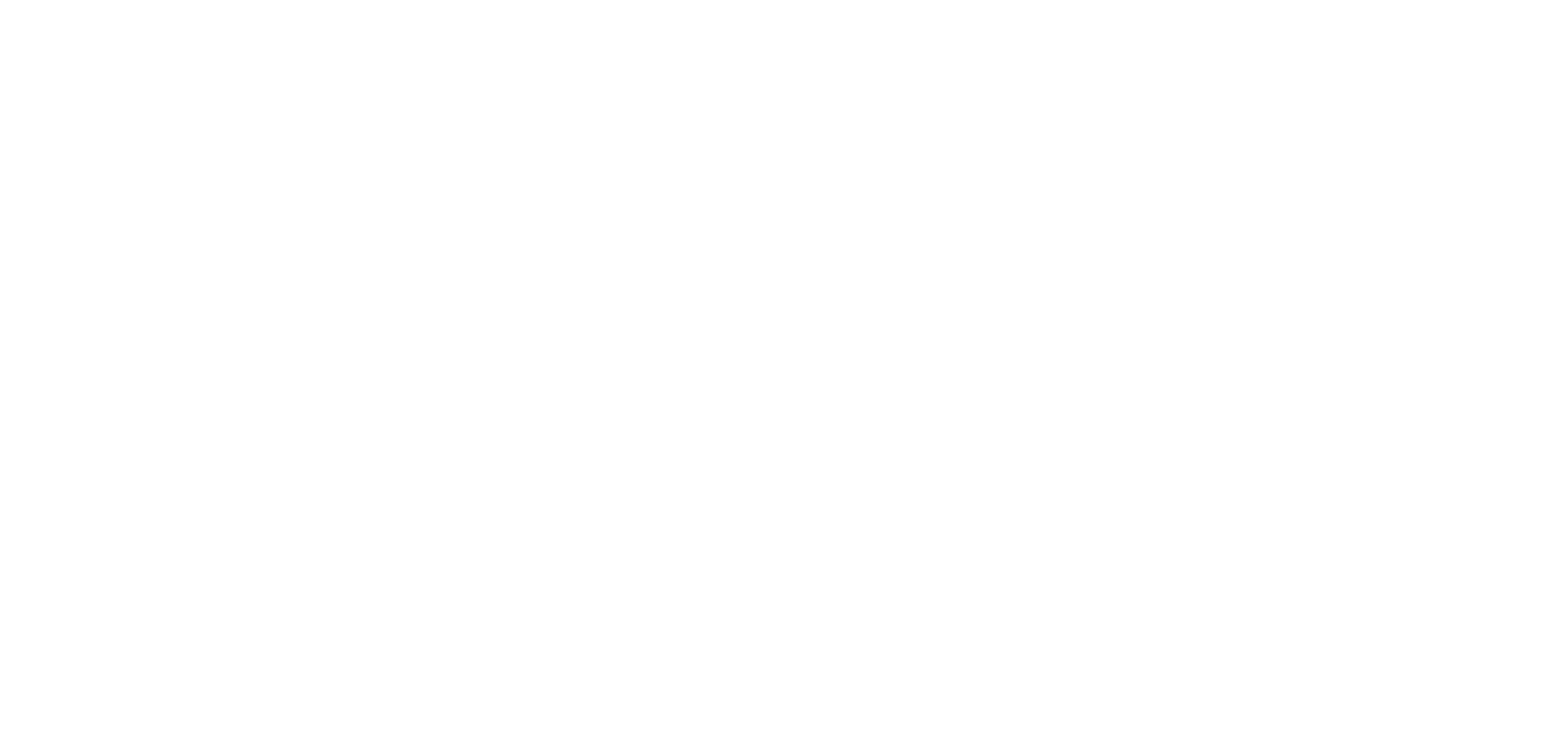 scroll, scrollTop: 0, scrollLeft: 0, axis: both 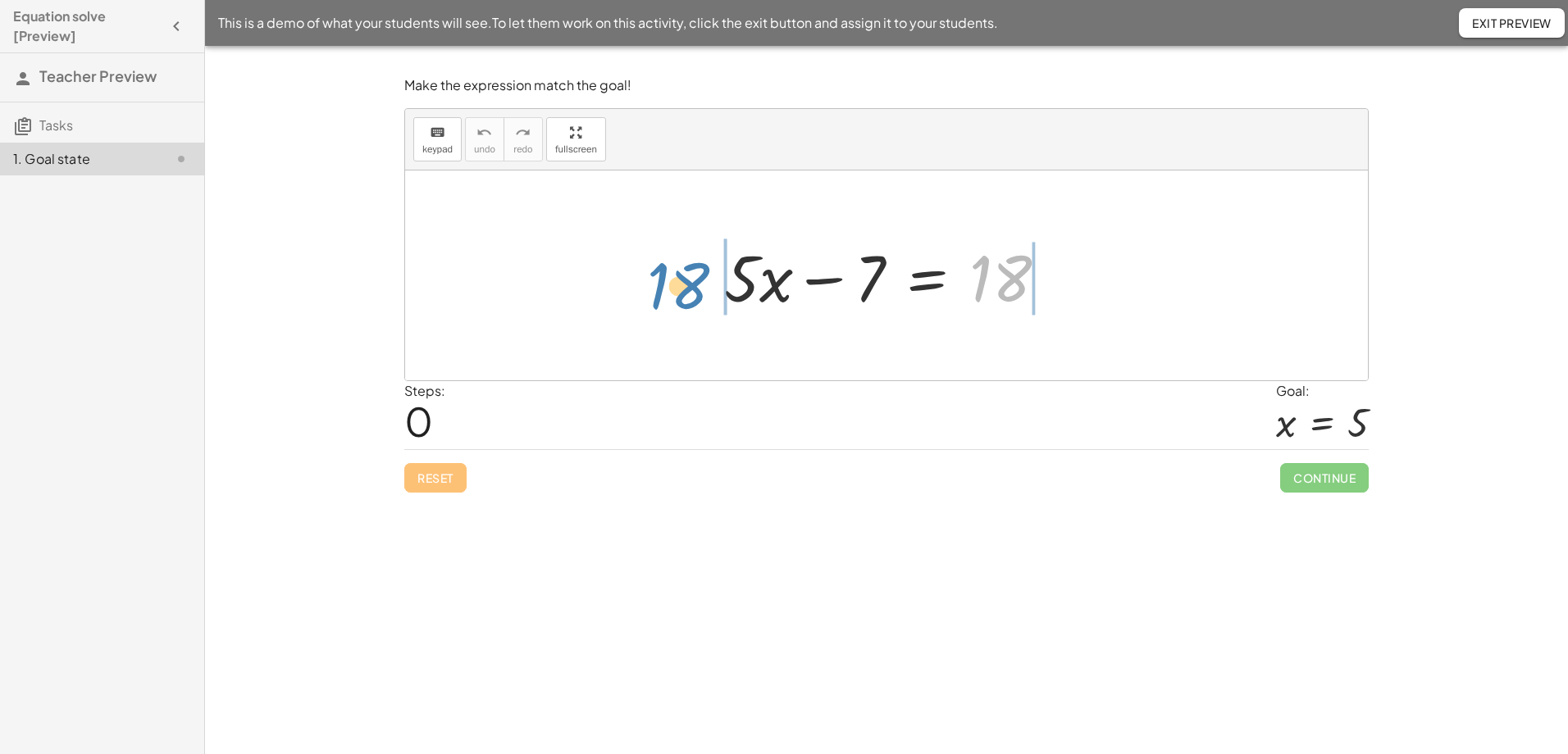 drag, startPoint x: 997, startPoint y: 276, endPoint x: 672, endPoint y: 283, distance: 325.0754 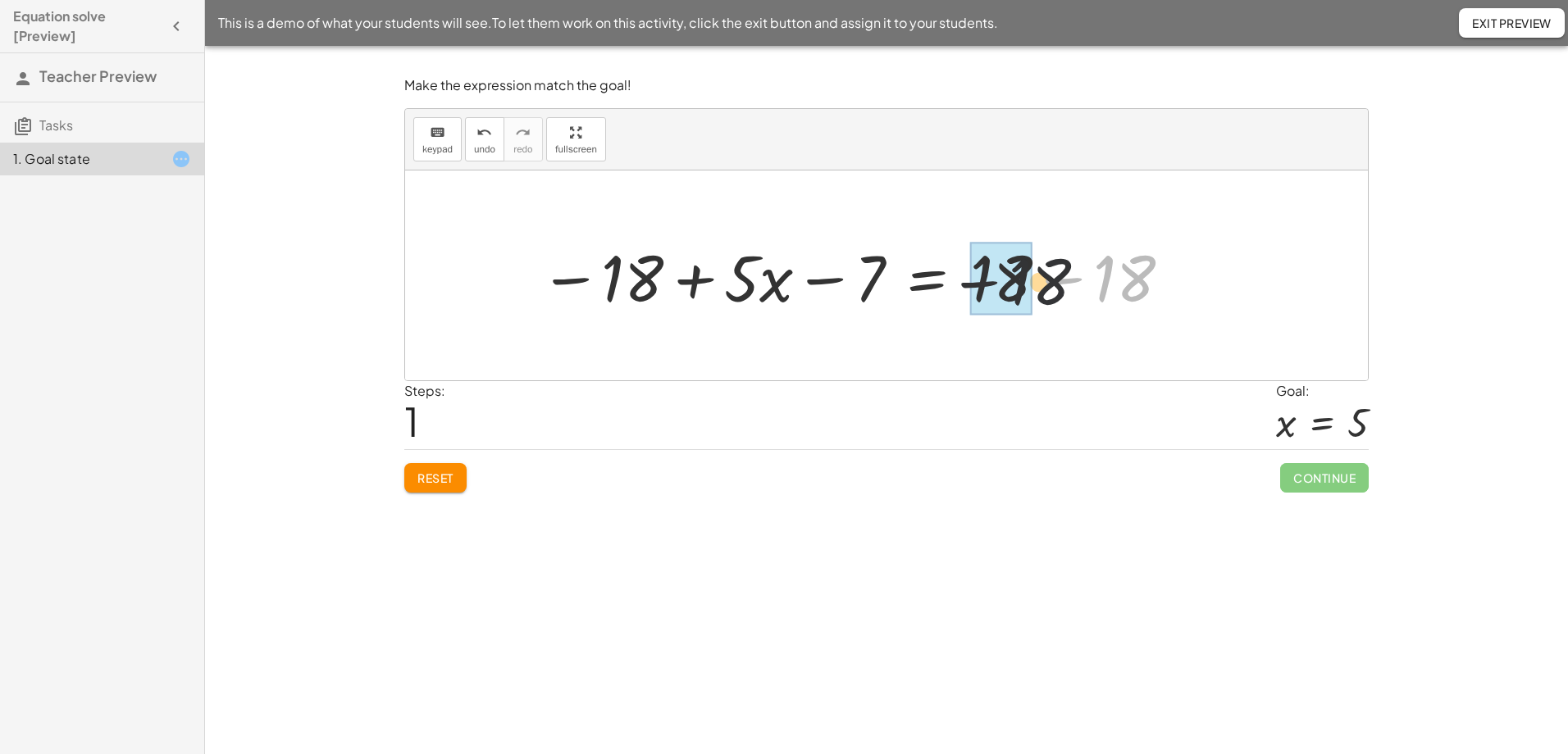 drag, startPoint x: 1119, startPoint y: 286, endPoint x: 1012, endPoint y: 289, distance: 107.04205 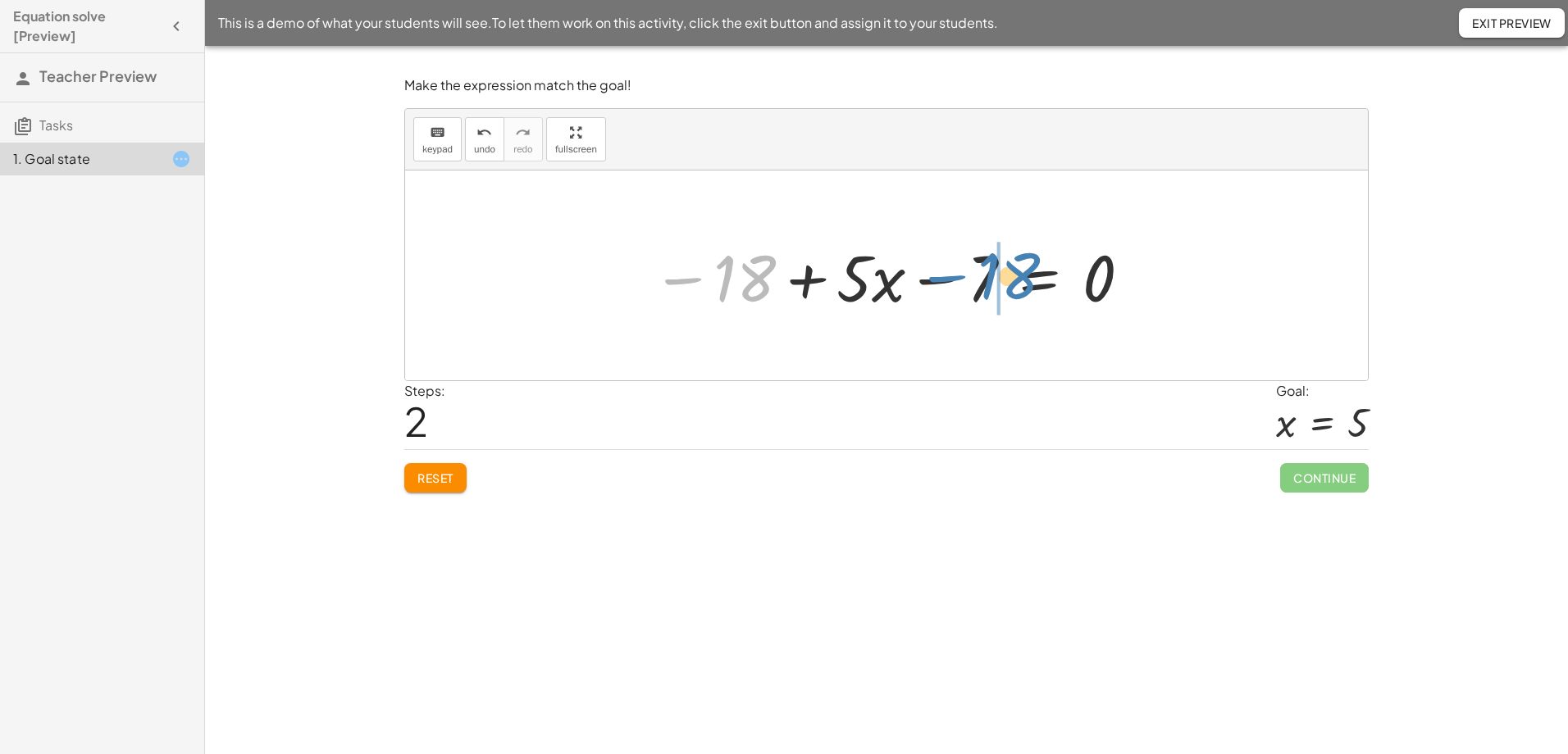 drag, startPoint x: 741, startPoint y: 285, endPoint x: 1005, endPoint y: 283, distance: 264.00758 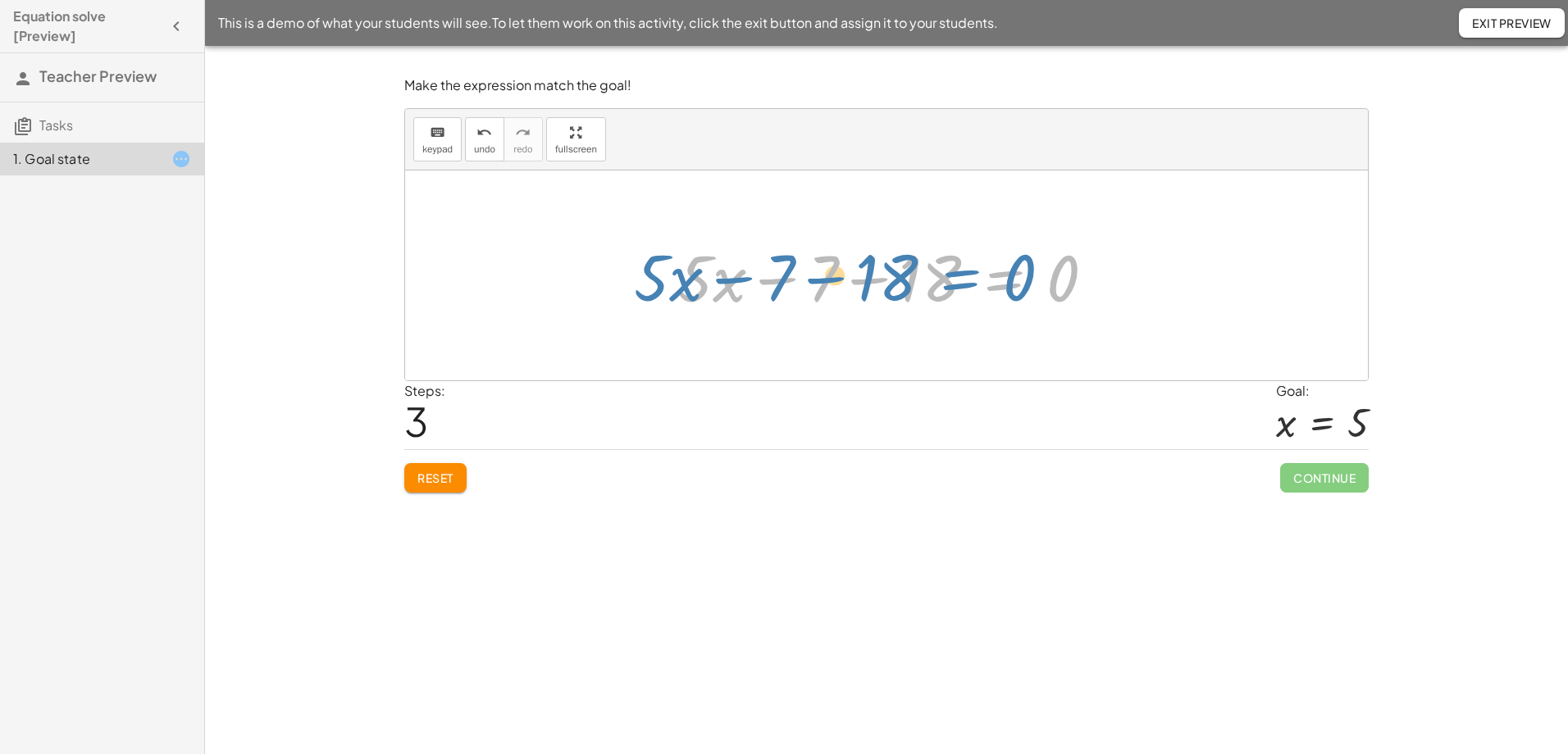 drag, startPoint x: 975, startPoint y: 281, endPoint x: 947, endPoint y: 280, distance: 28.0179 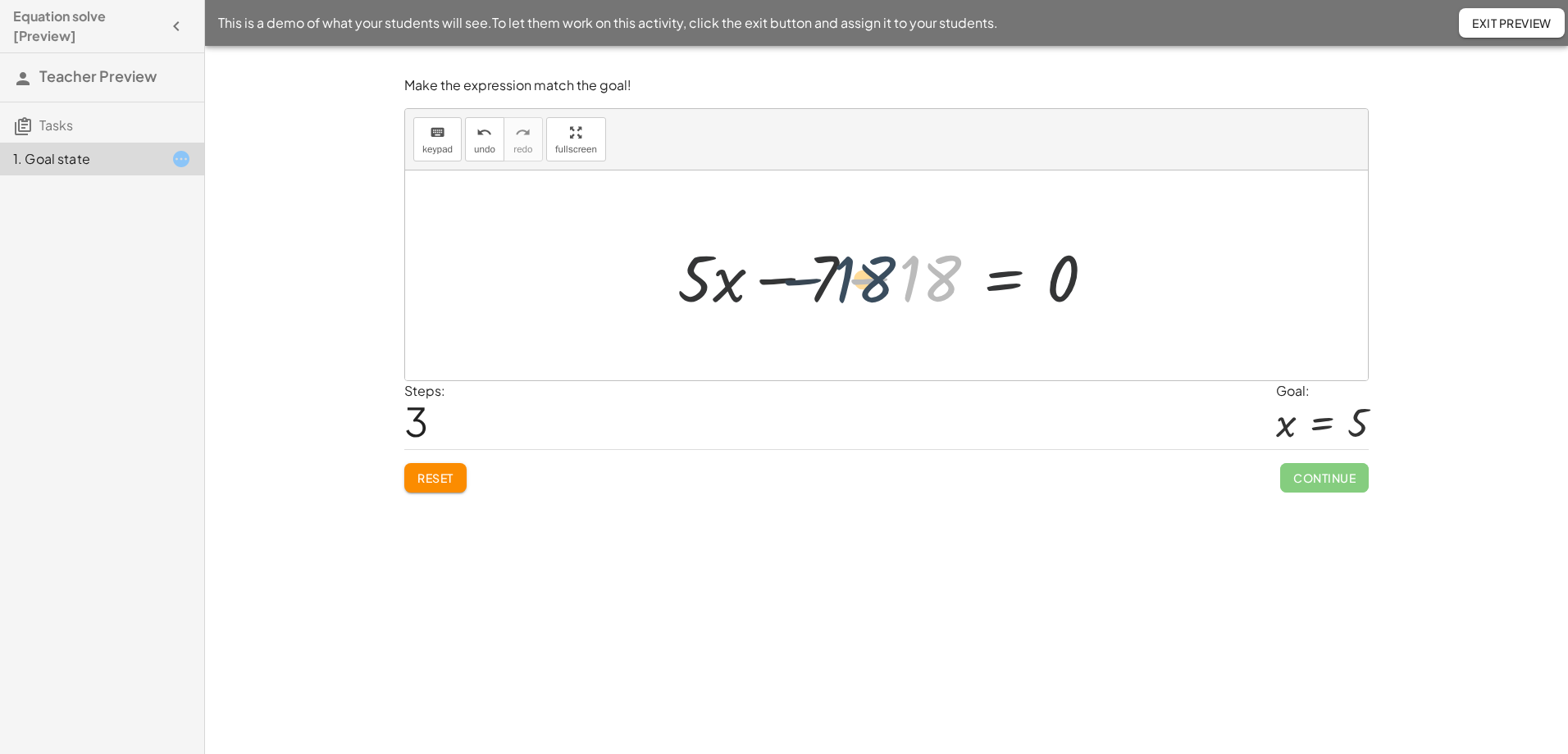 drag, startPoint x: 917, startPoint y: 282, endPoint x: 850, endPoint y: 283, distance: 67.007462 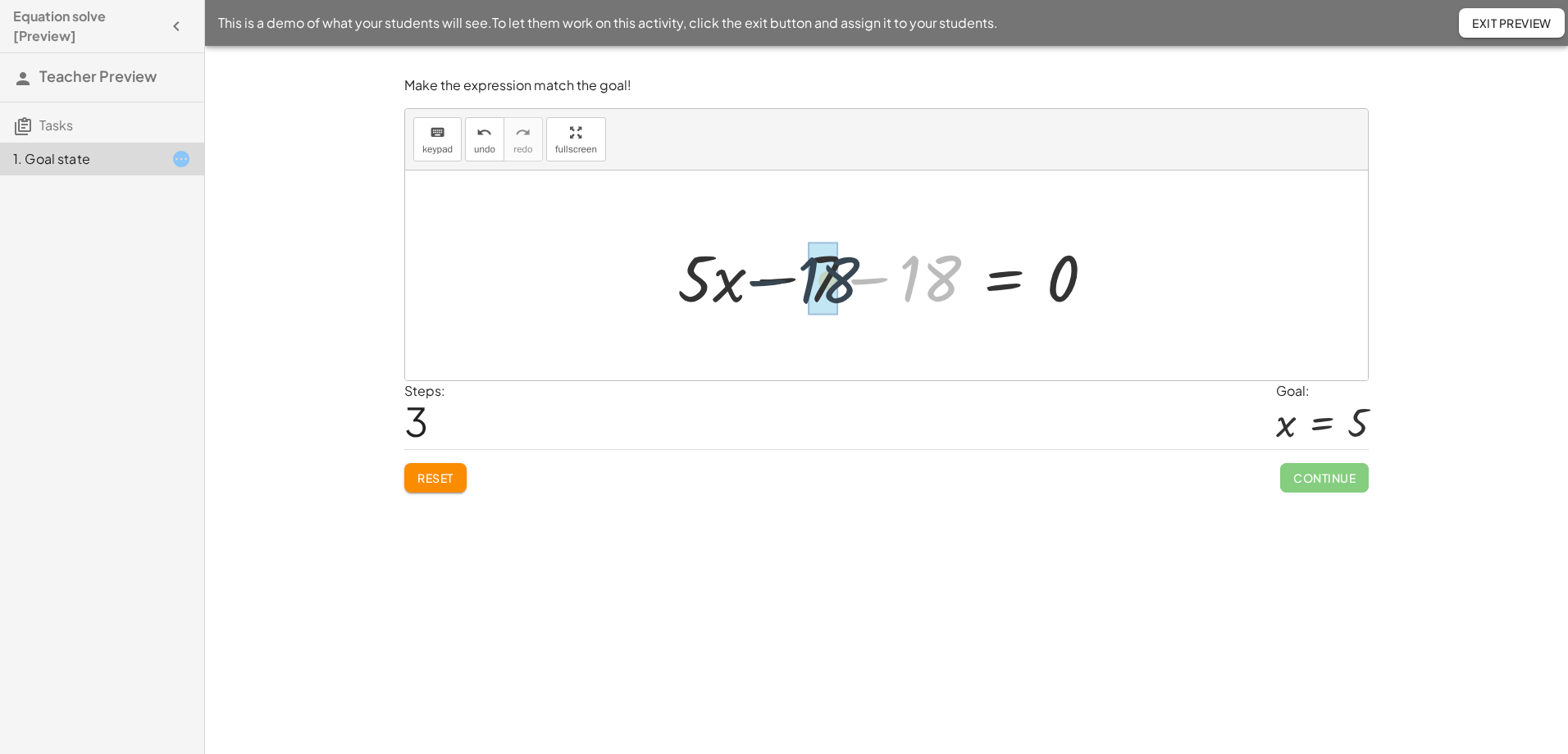 drag, startPoint x: 918, startPoint y: 280, endPoint x: 829, endPoint y: 282, distance: 89.02247 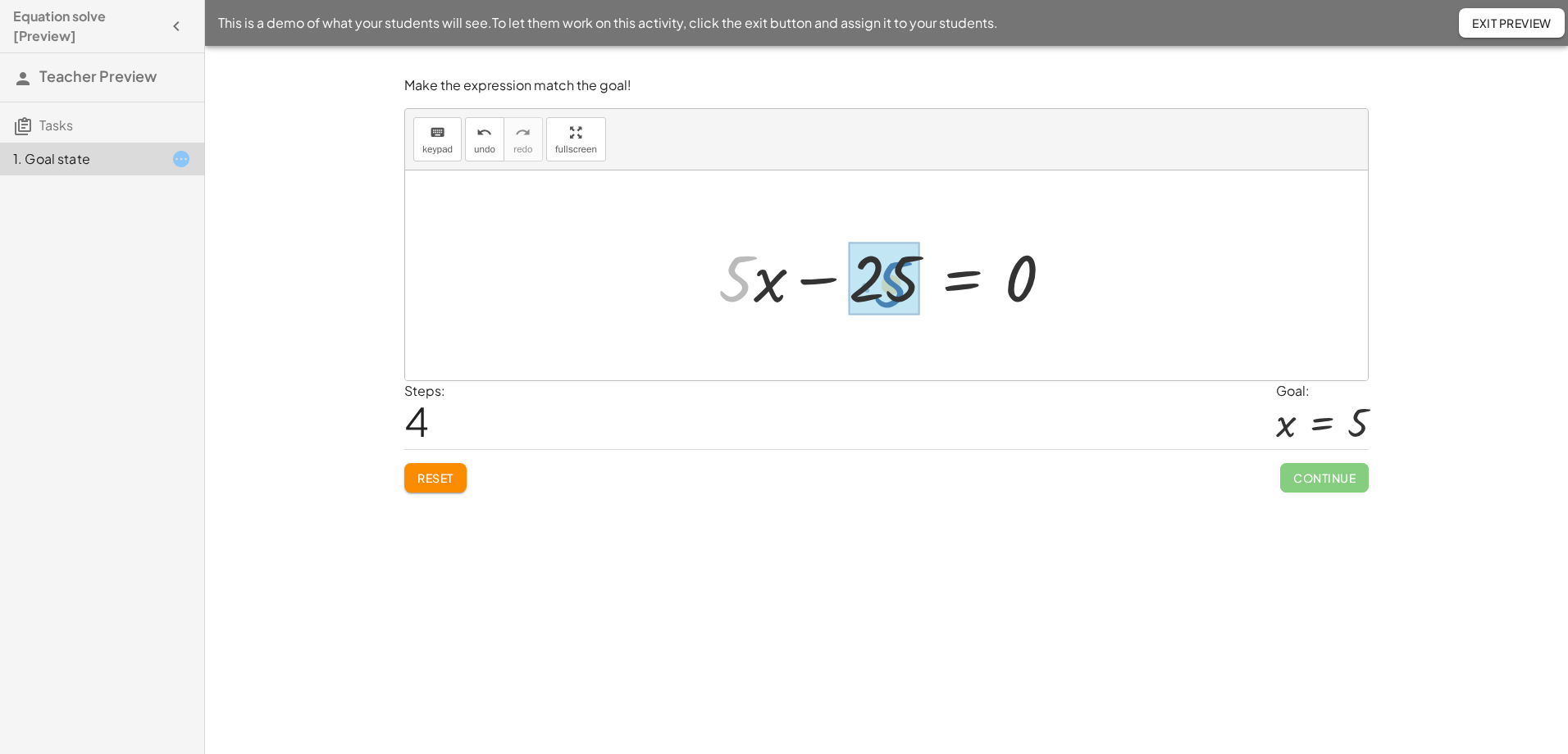 drag, startPoint x: 732, startPoint y: 284, endPoint x: 887, endPoint y: 289, distance: 155.08062 